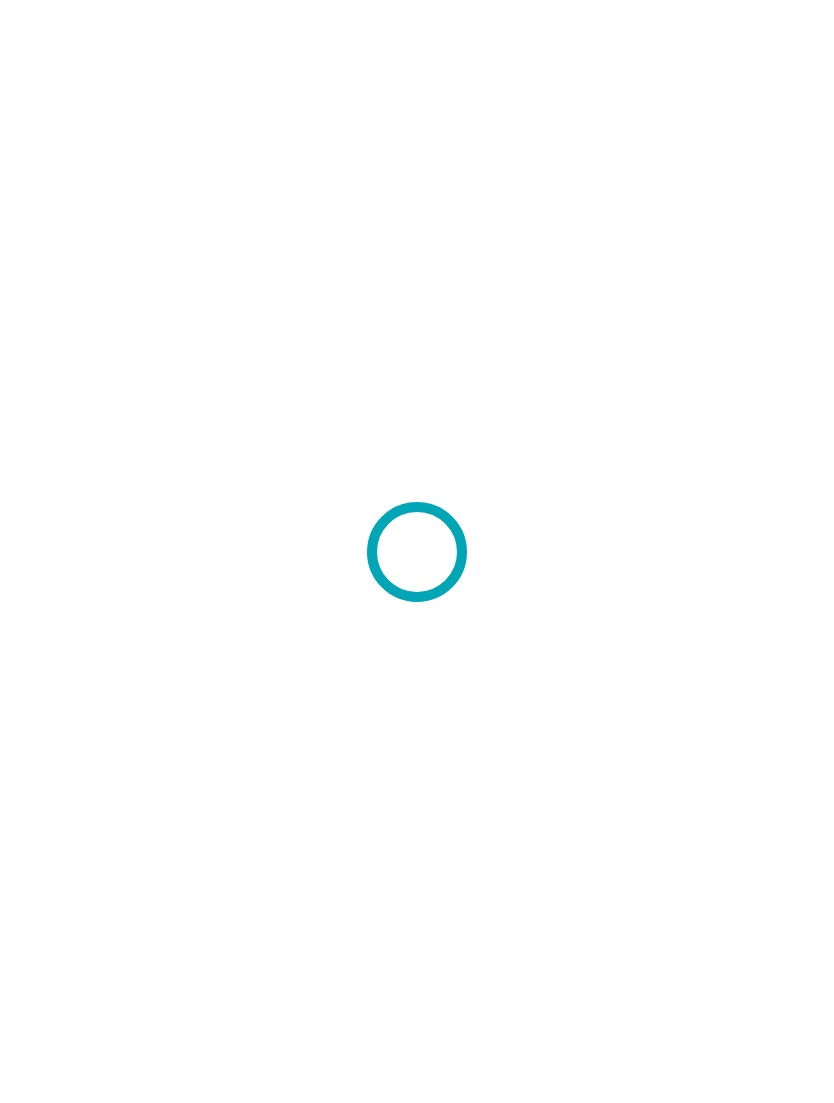 scroll, scrollTop: 0, scrollLeft: 0, axis: both 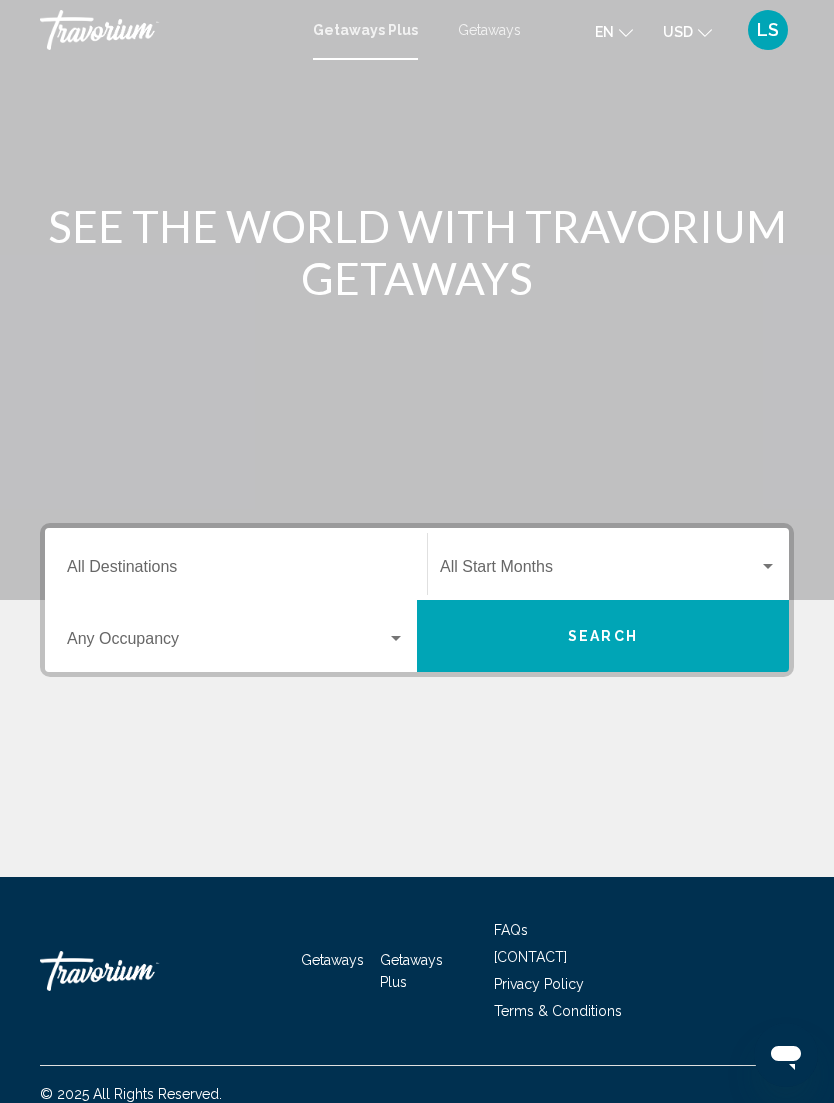 click on "Getaways" at bounding box center (489, 30) 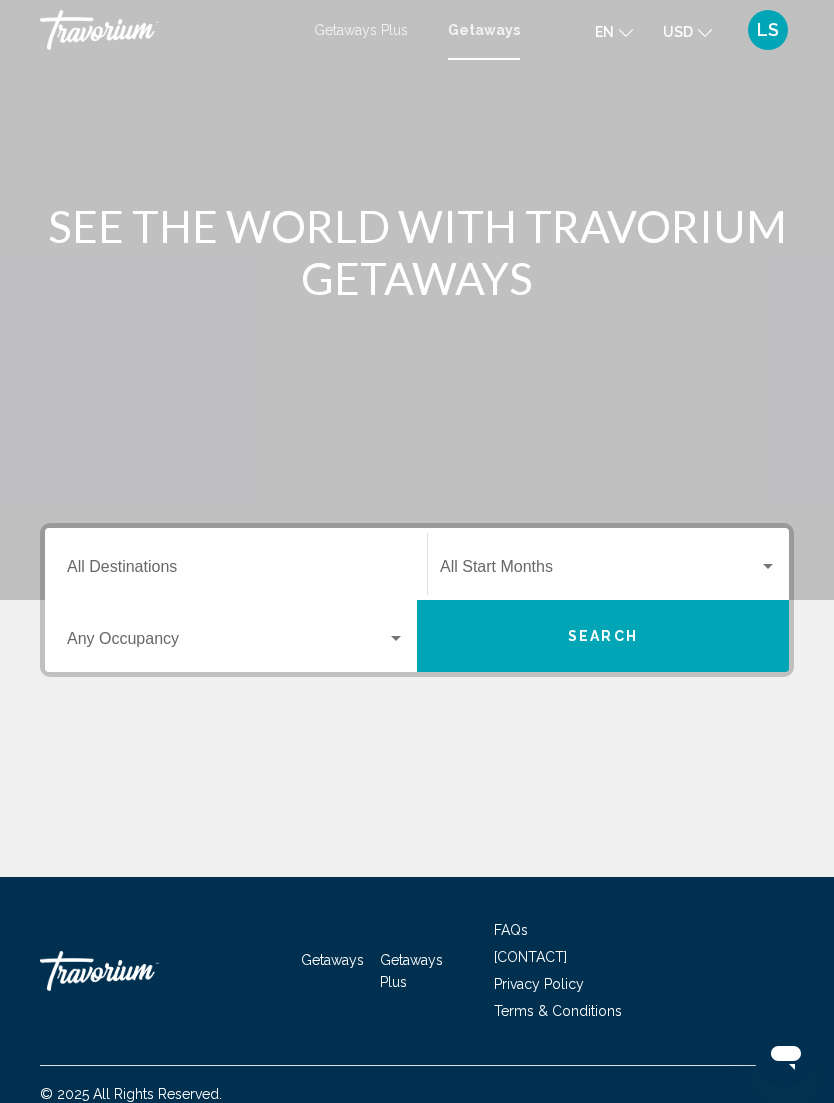 click on "Destination All Destinations" at bounding box center [236, 571] 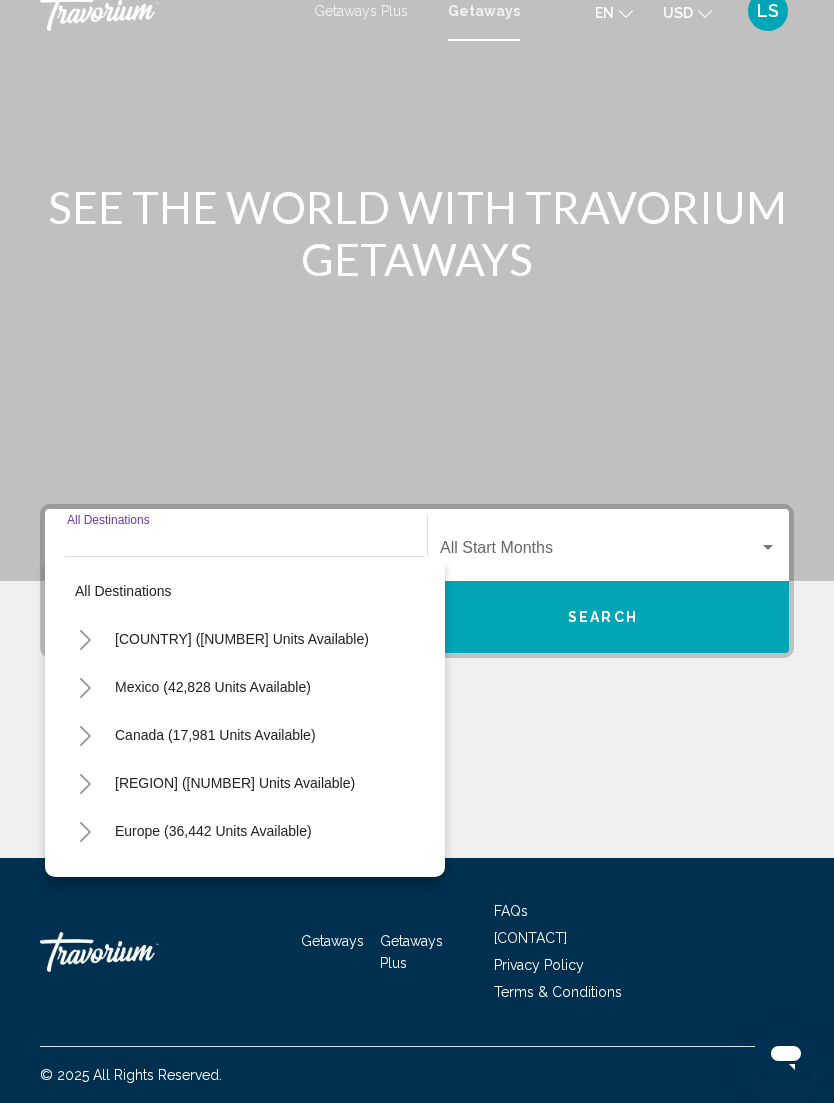 scroll, scrollTop: 64, scrollLeft: 0, axis: vertical 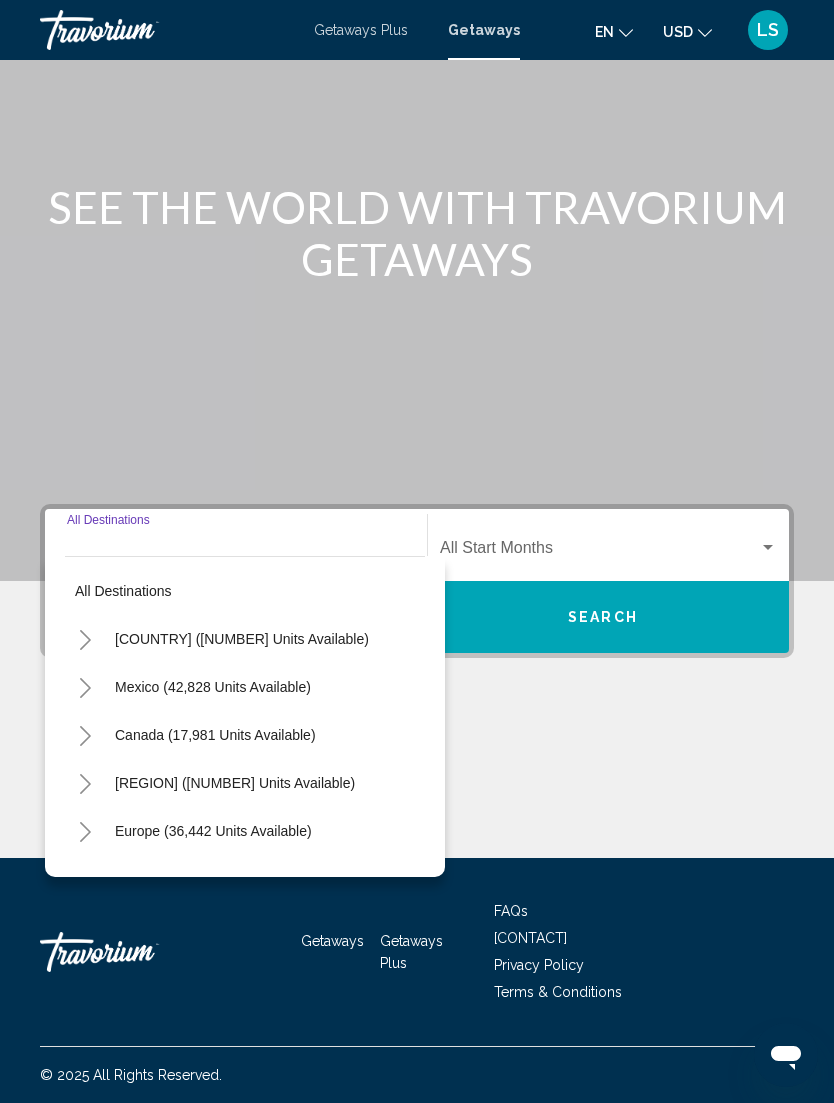 click on "Europe (36,442 units available)" at bounding box center (242, 639) 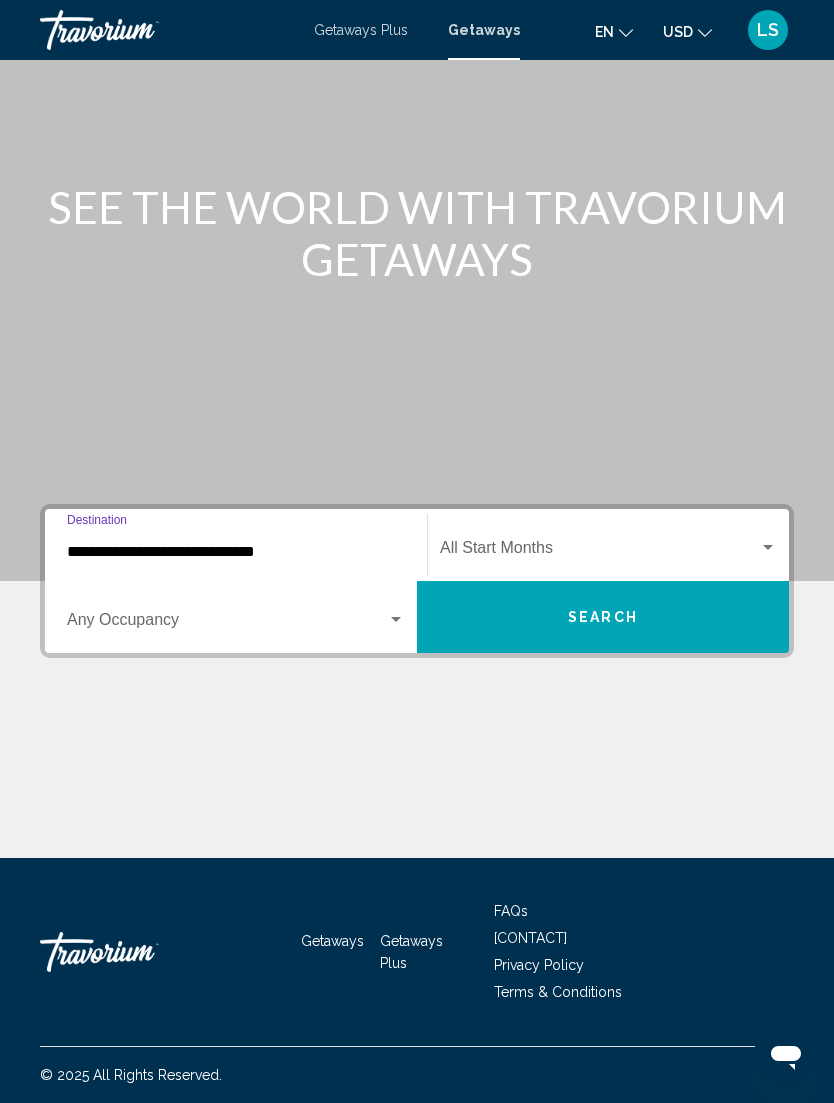 click at bounding box center [396, 619] 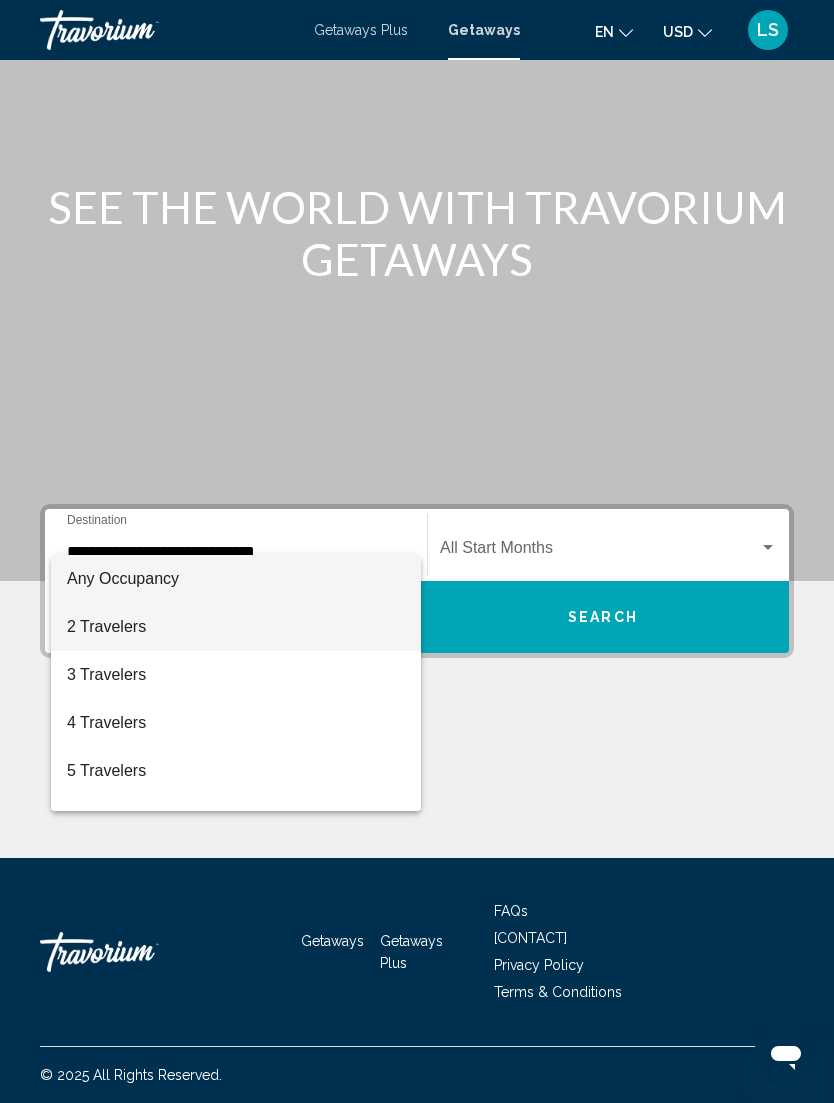 click on "2 Travelers" at bounding box center [236, 627] 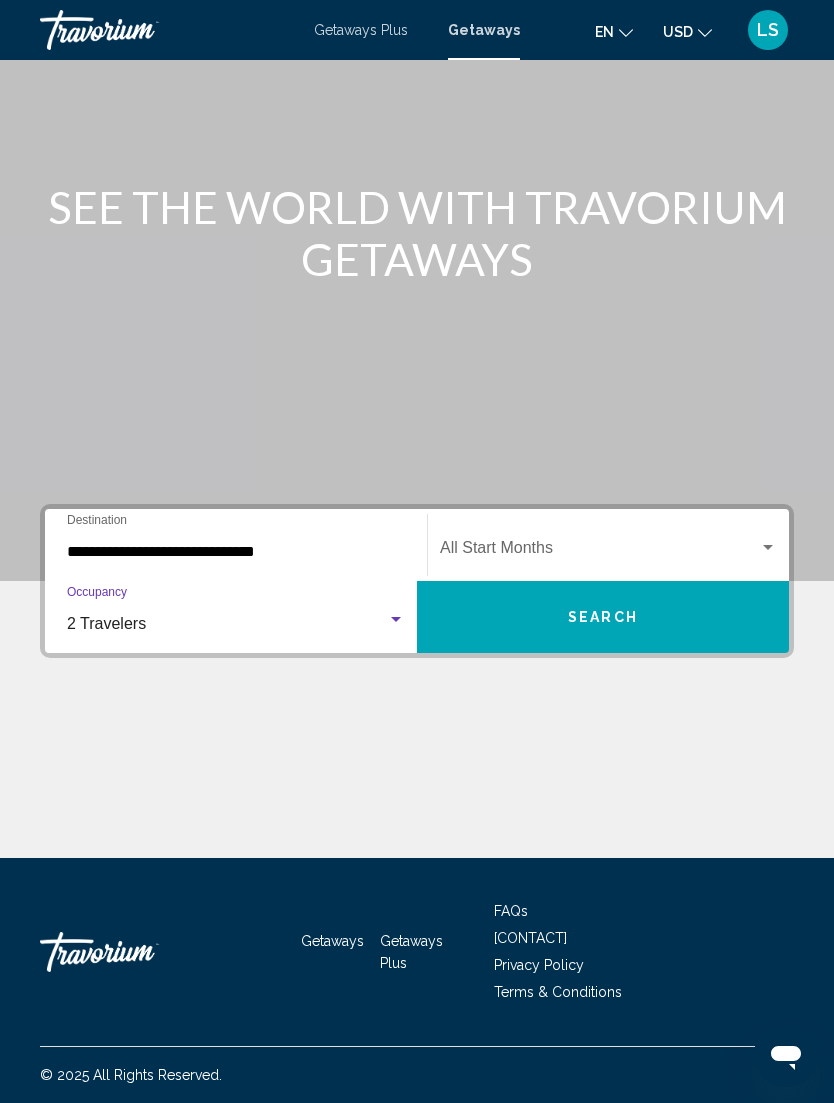 click at bounding box center [768, 547] 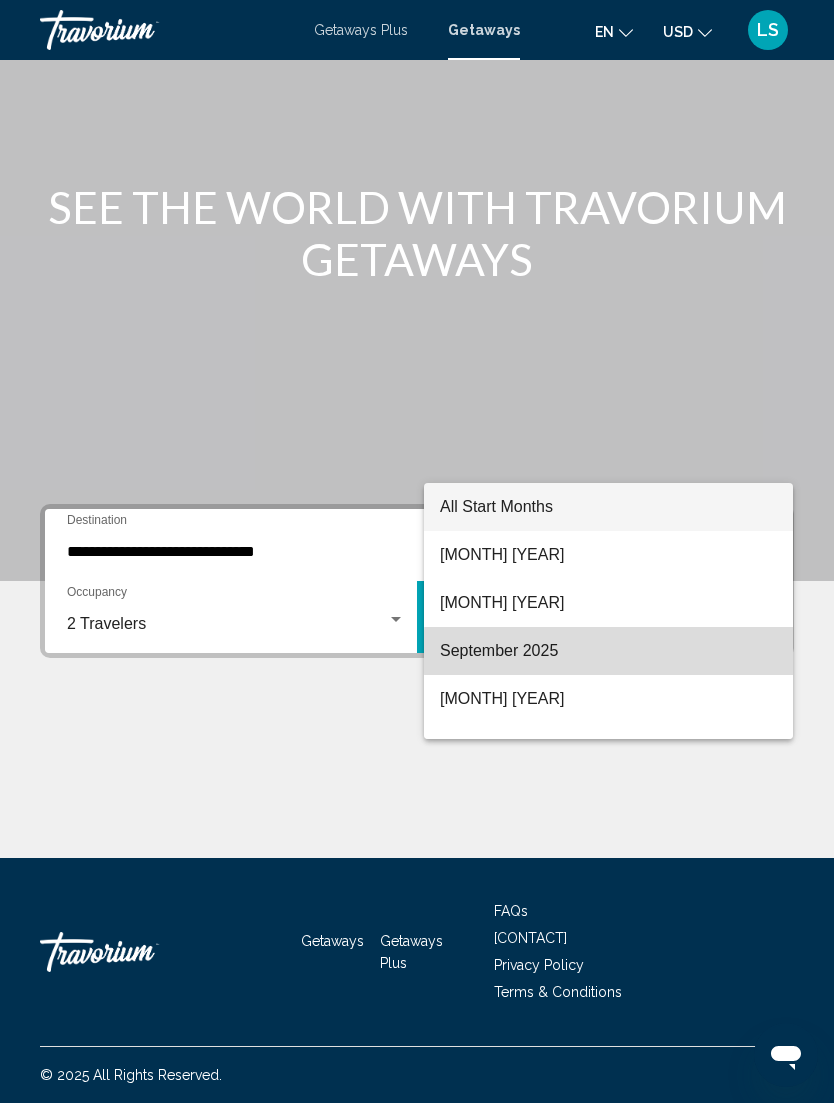 click on "September 2025" at bounding box center (608, 651) 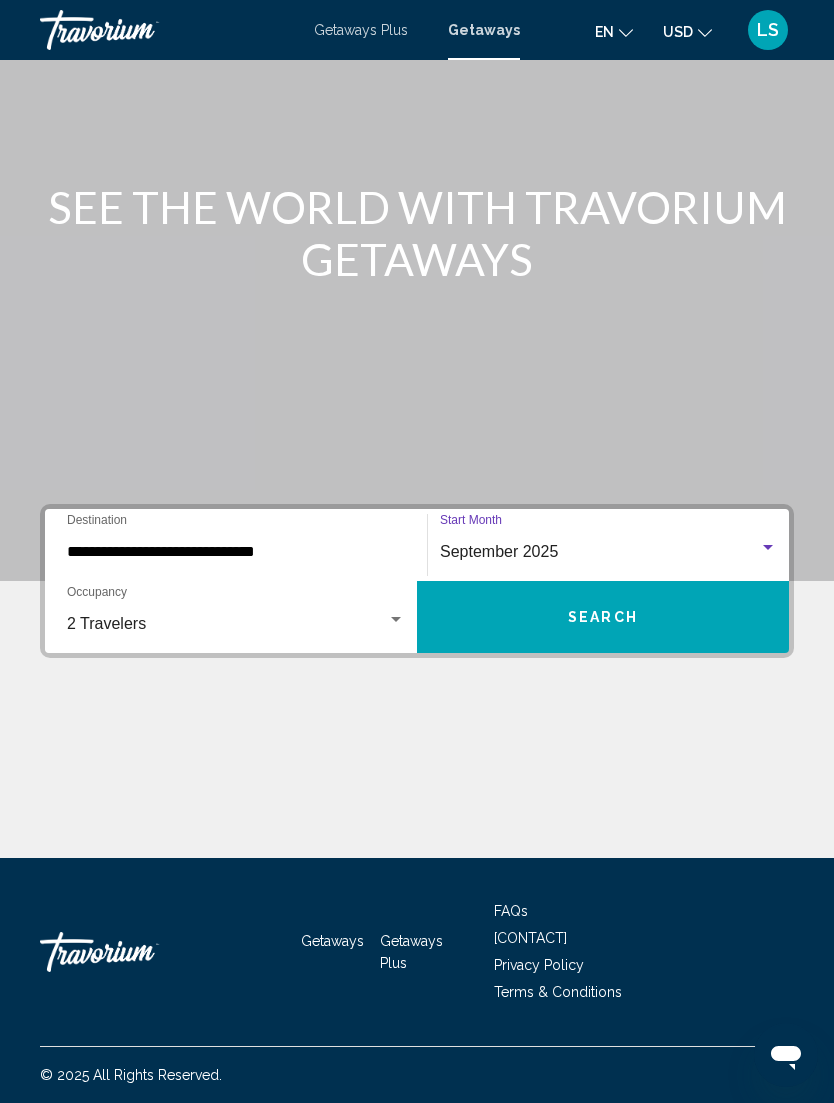 click on "Search" at bounding box center [603, 617] 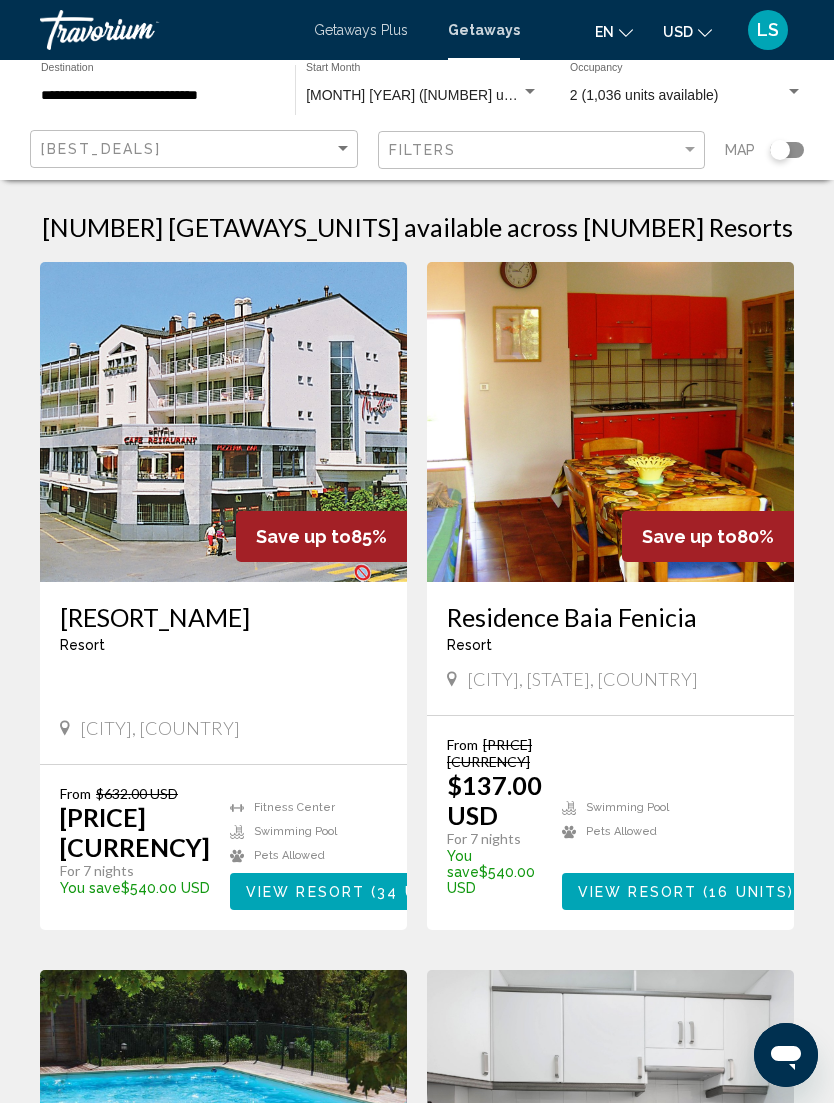 scroll, scrollTop: 0, scrollLeft: 0, axis: both 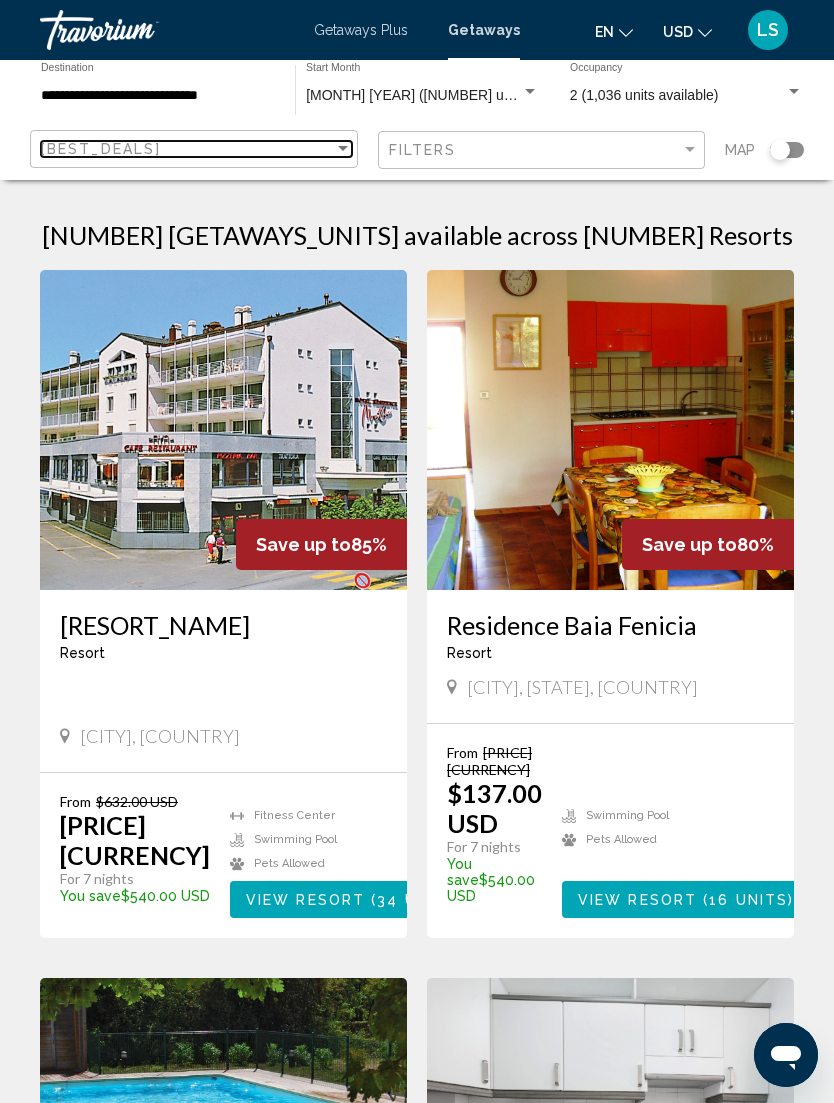 click at bounding box center [343, 149] 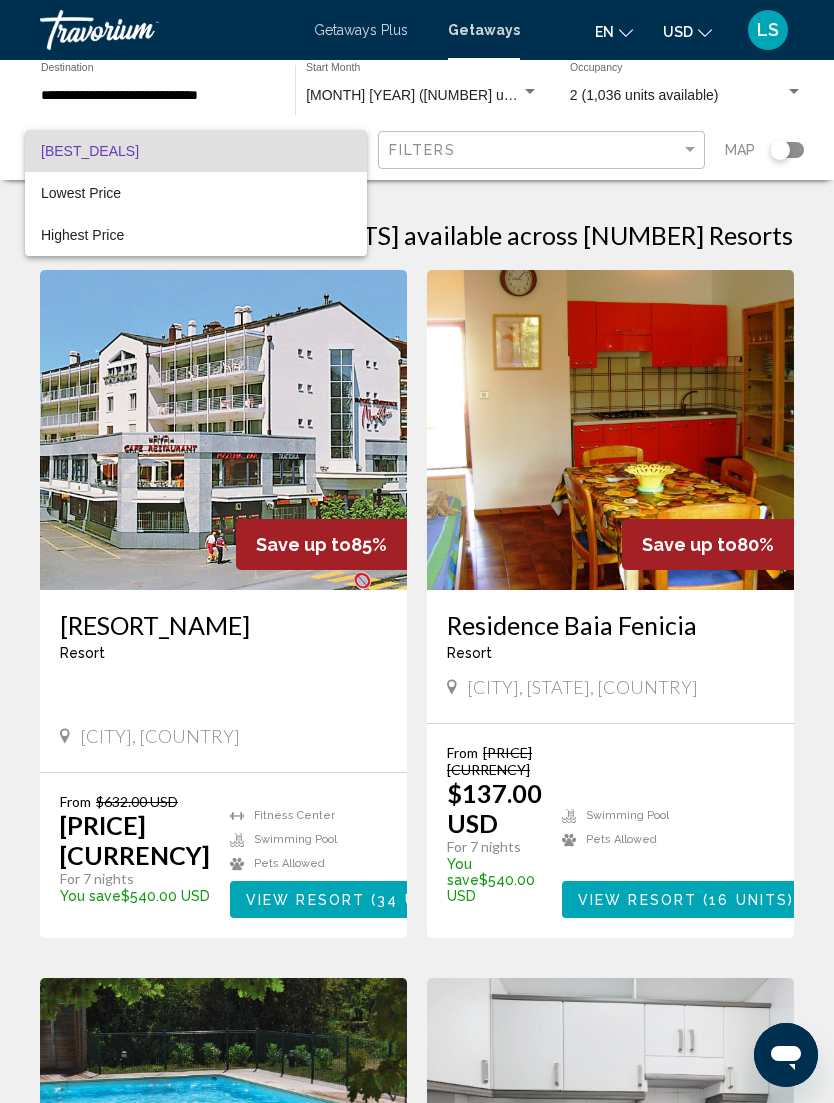 click at bounding box center (417, 551) 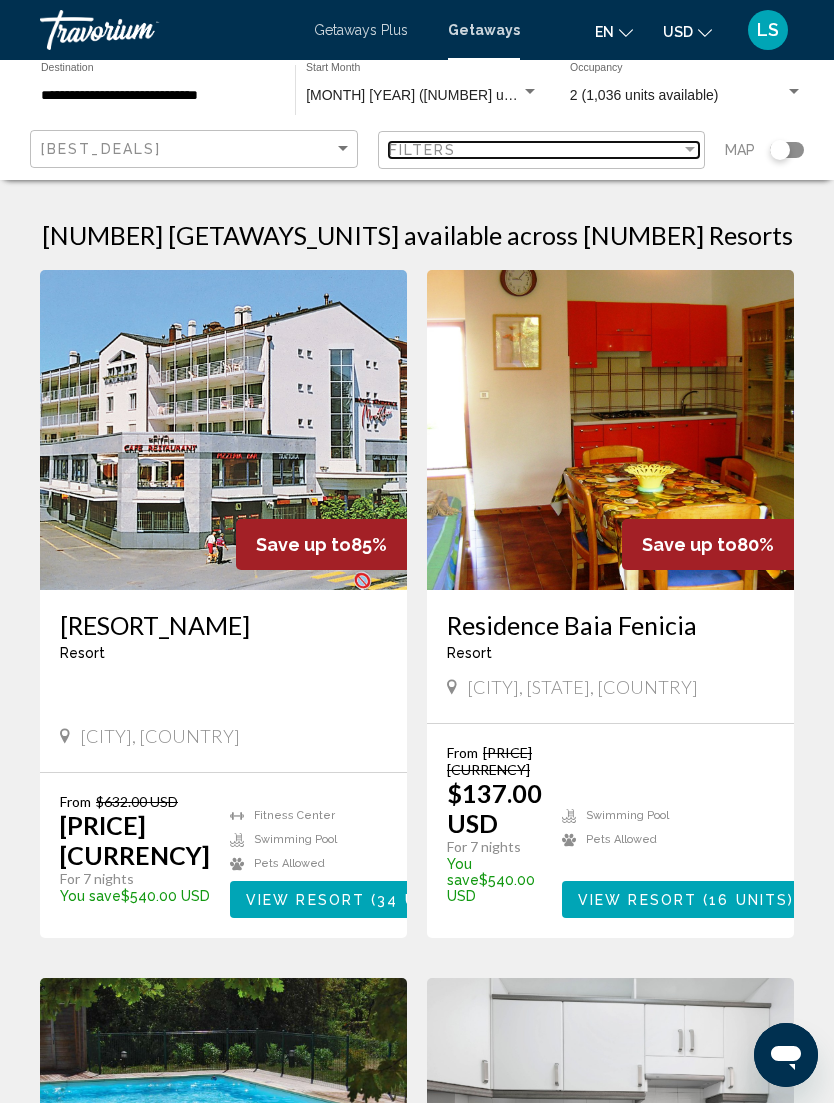 click on "Filters" at bounding box center (535, 150) 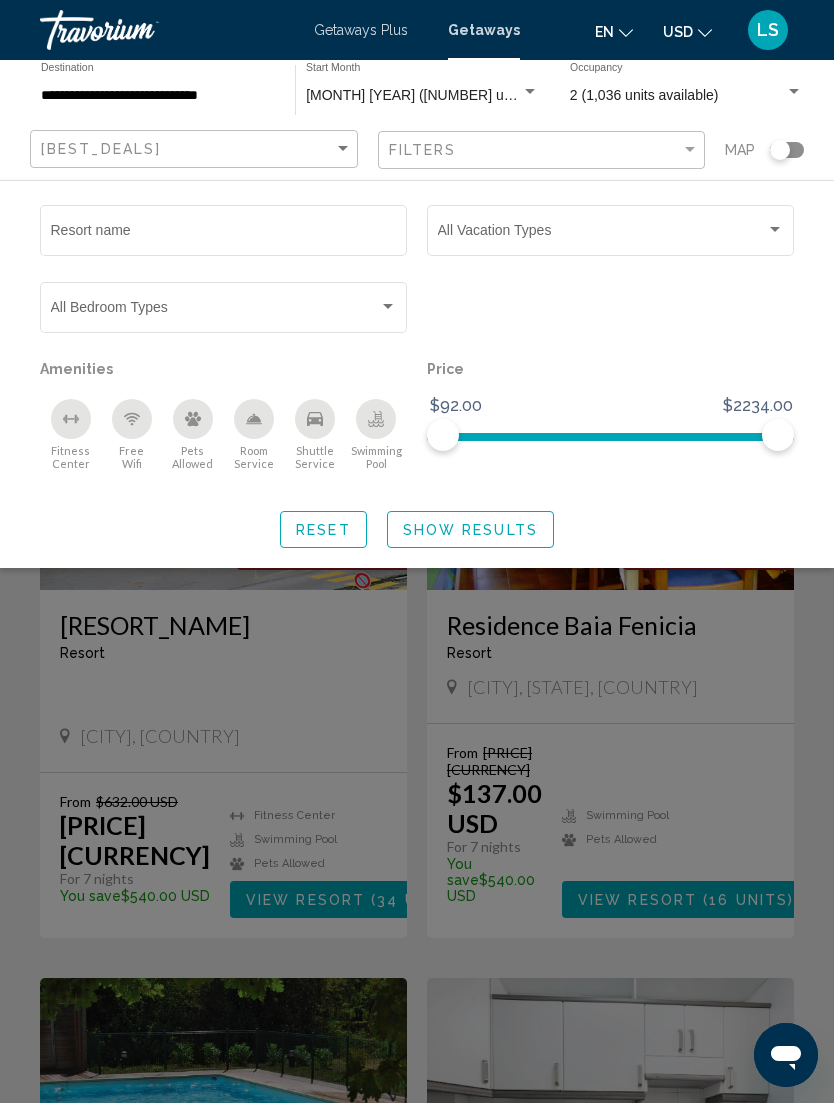 click at bounding box center [775, 230] 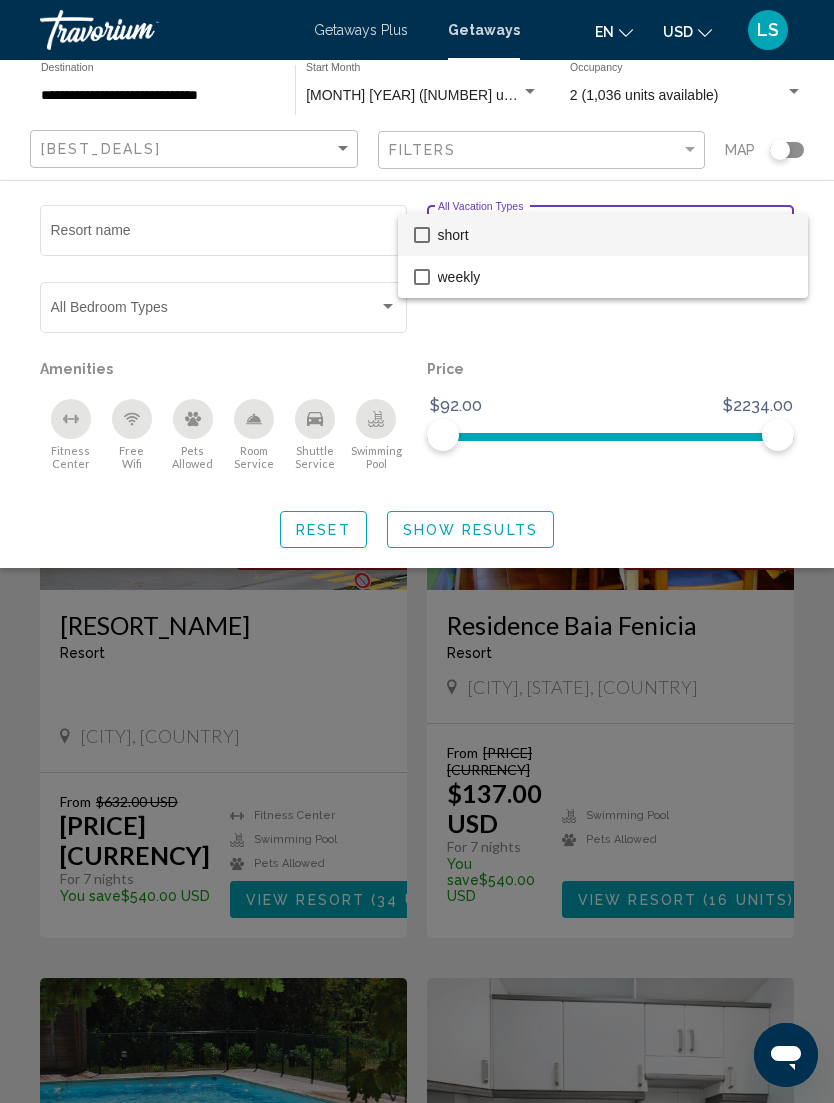 click at bounding box center (417, 551) 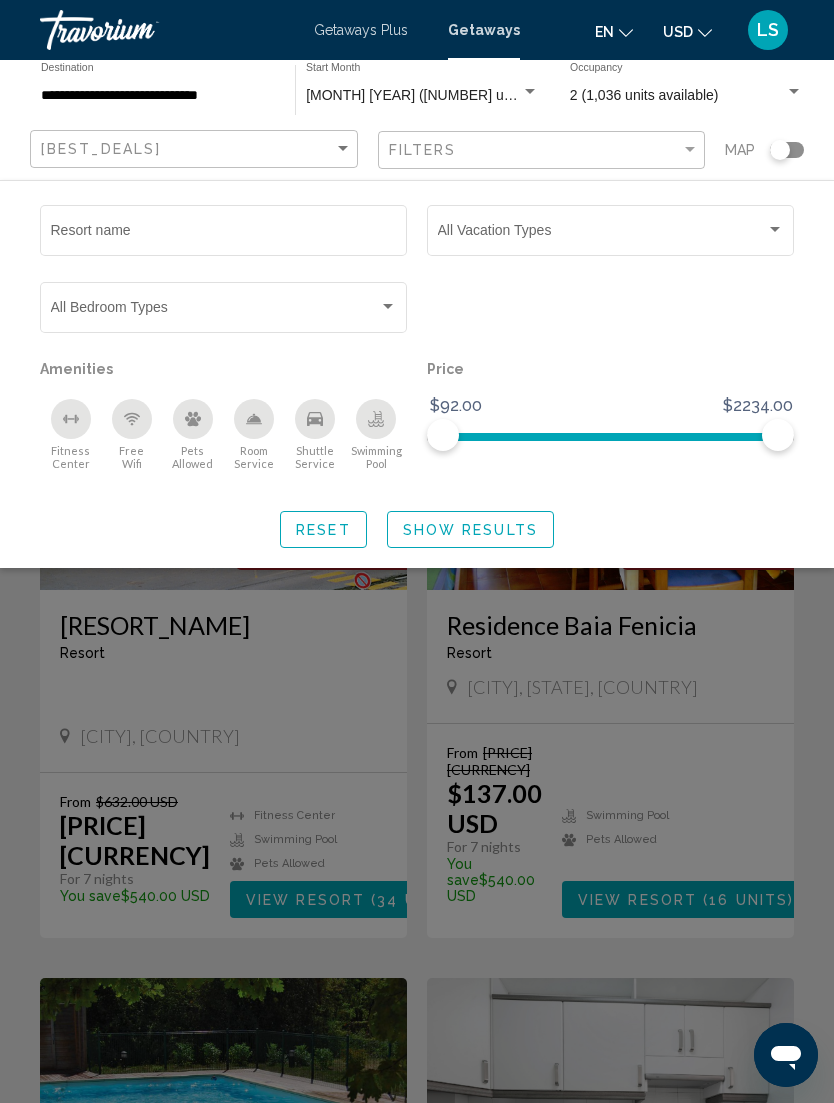click at bounding box center [315, 419] 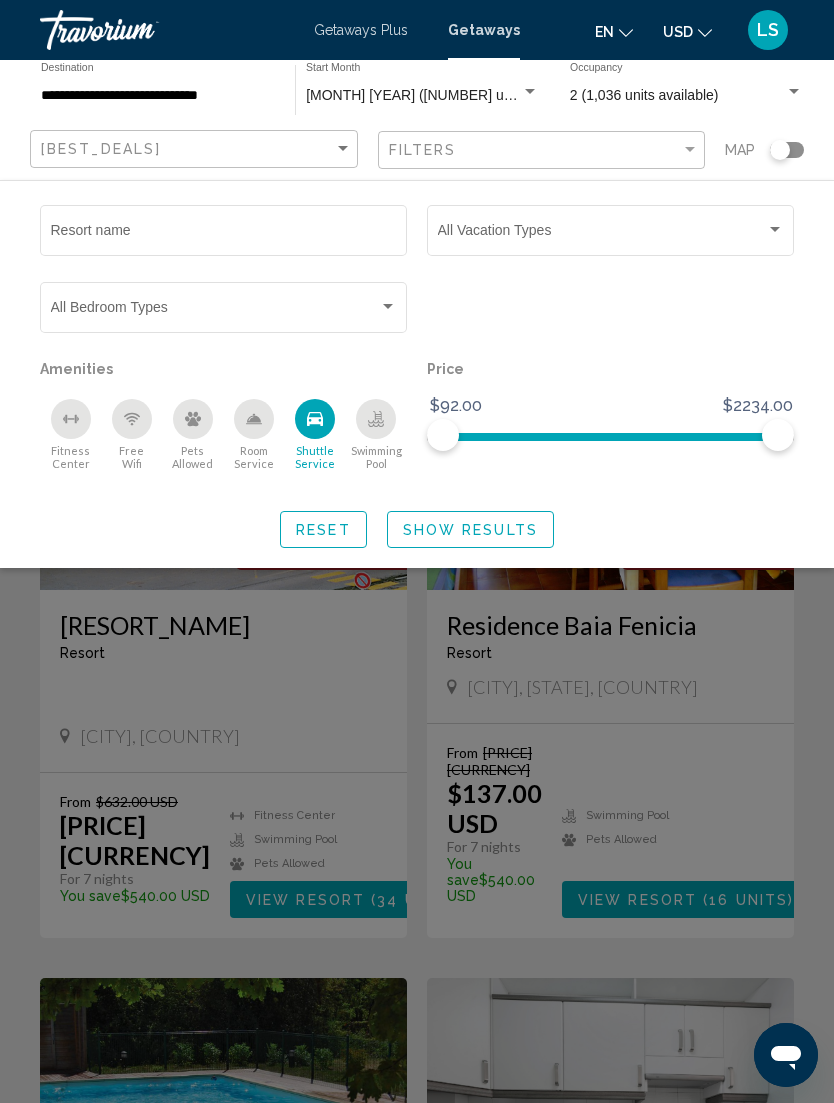 click at bounding box center [388, 307] 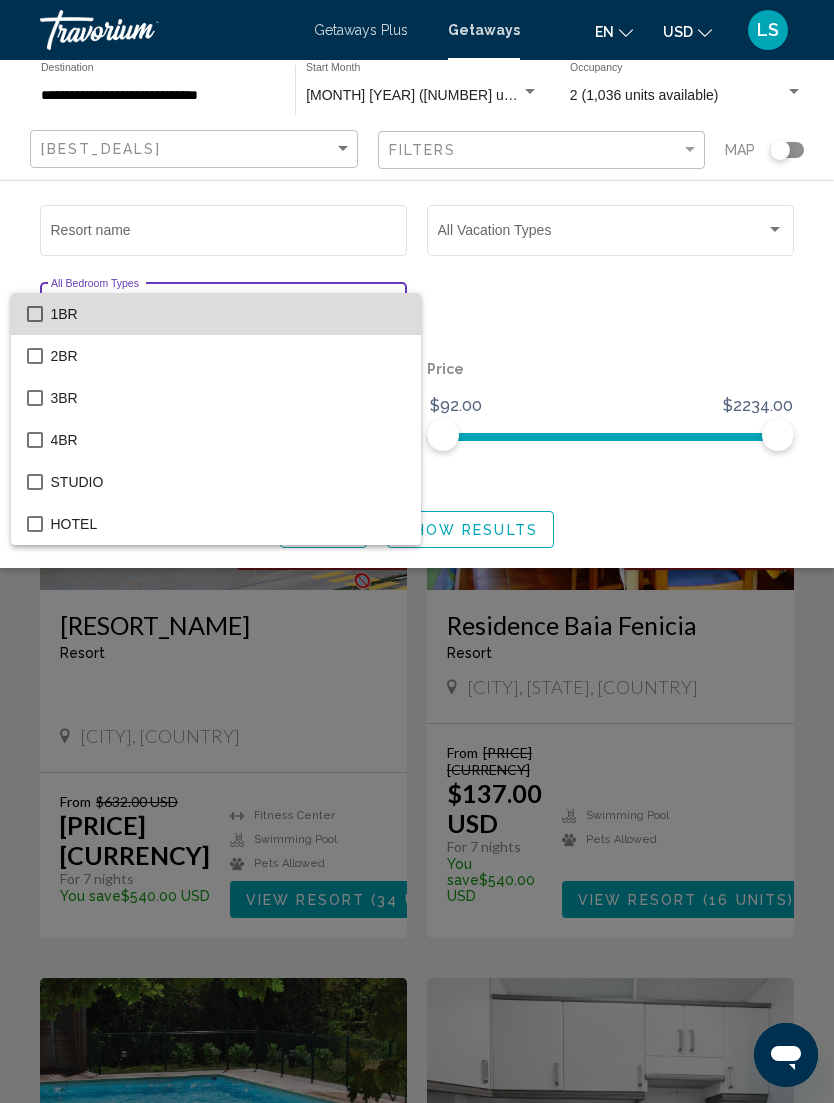 click on "1BR" at bounding box center (228, 314) 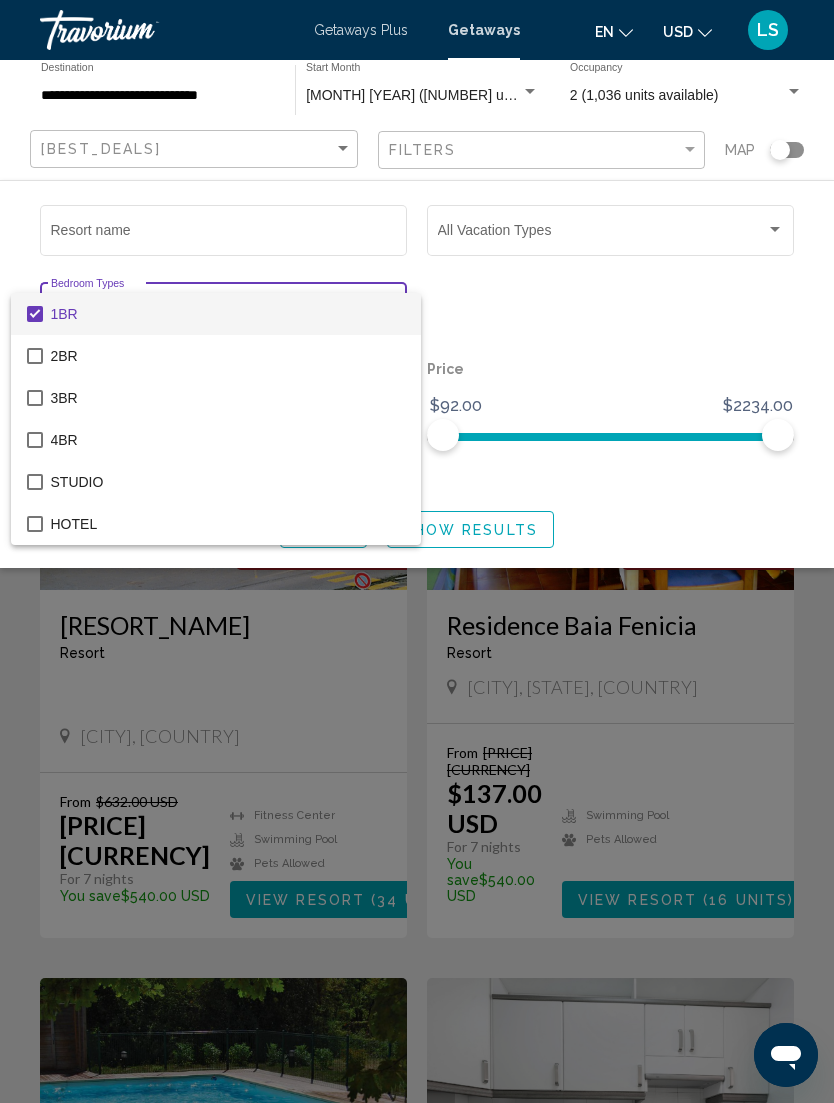 click at bounding box center [417, 551] 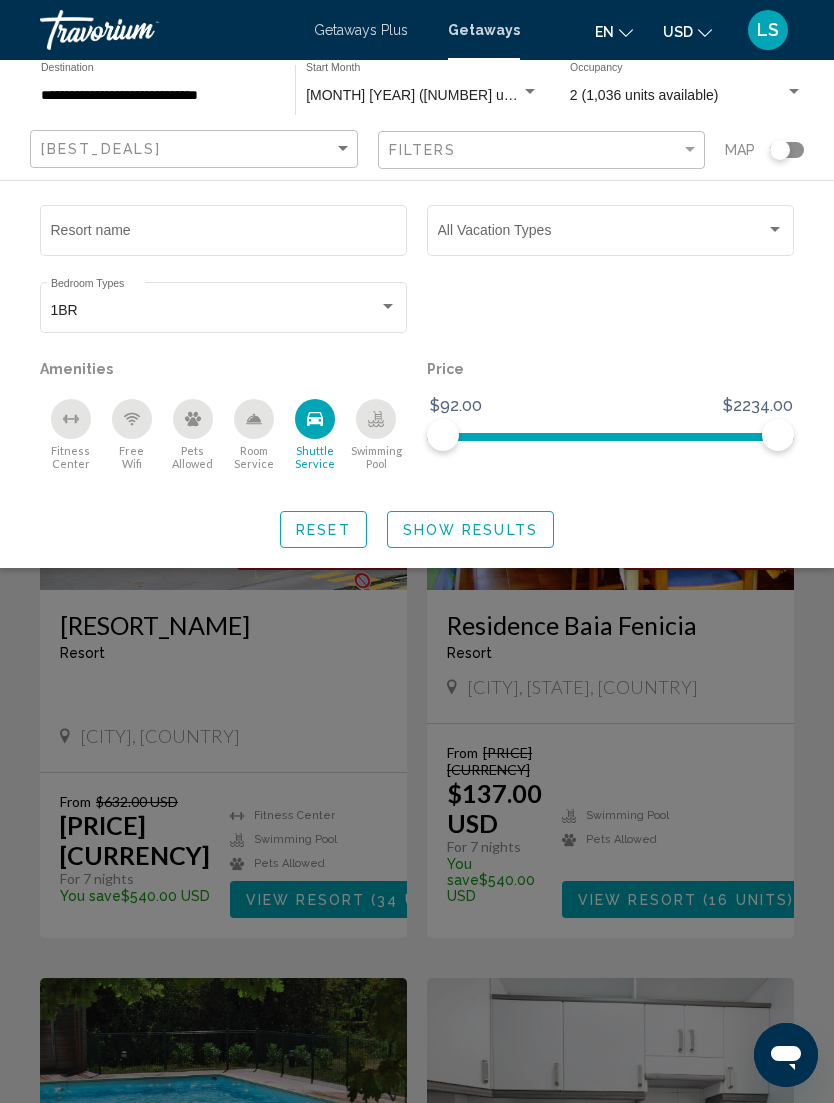 click at bounding box center [775, 229] 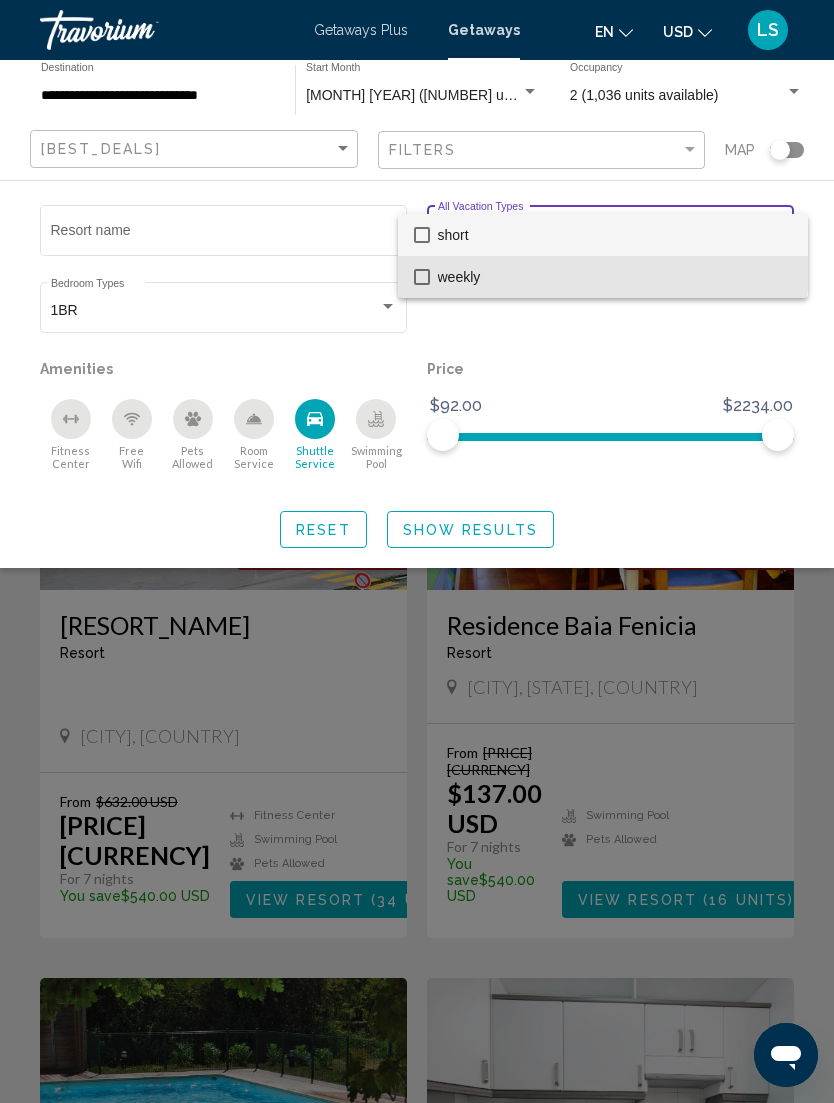 click on "weekly" at bounding box center [615, 277] 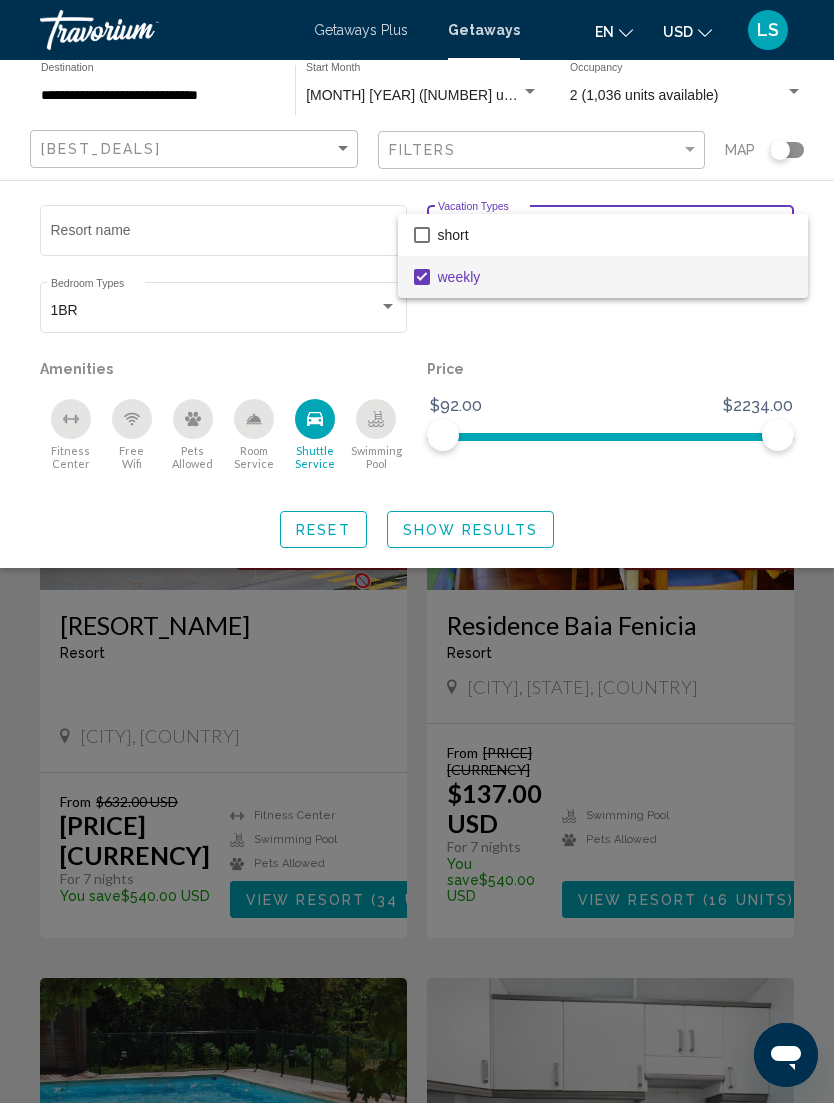 click at bounding box center [417, 551] 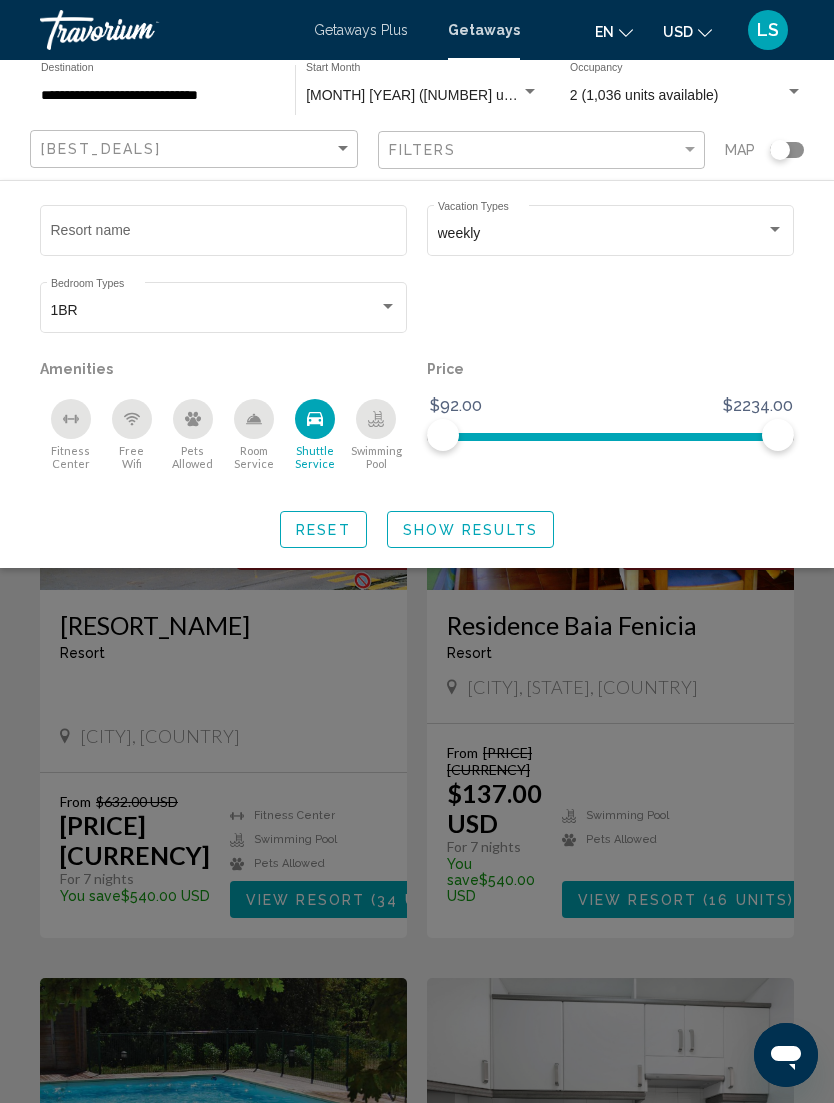 click at bounding box center [376, 419] 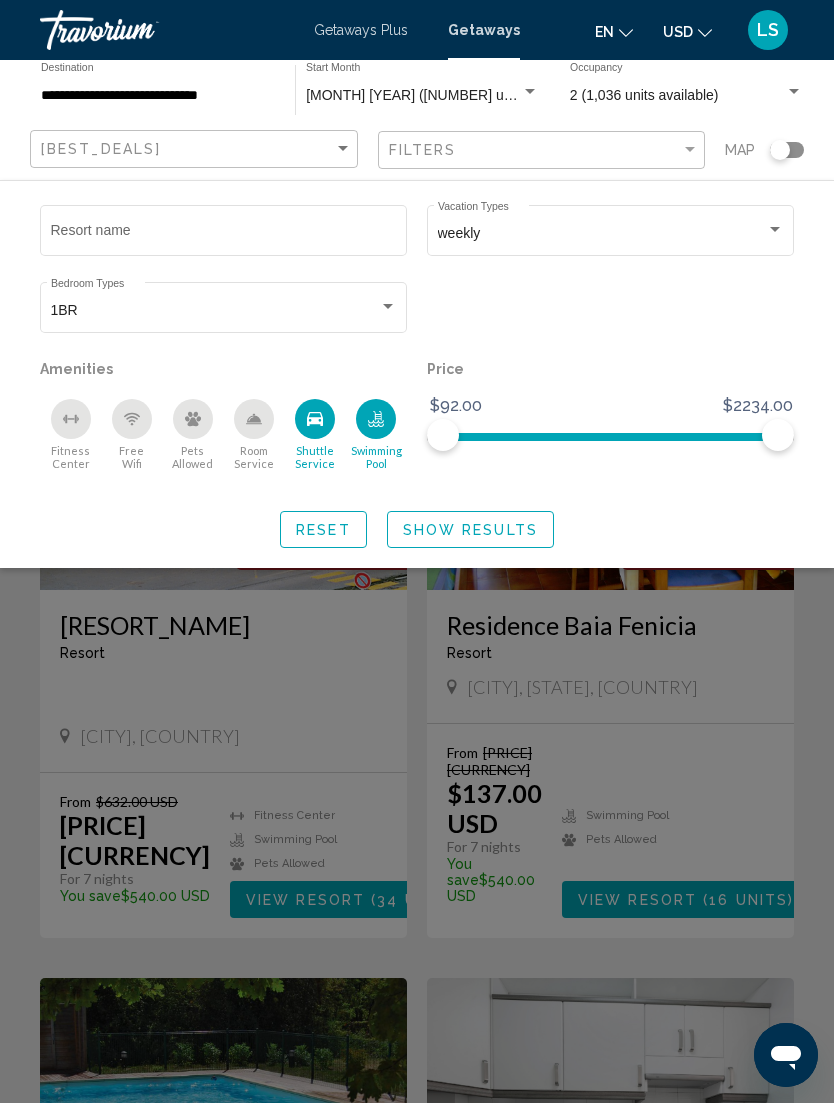 click at bounding box center (376, 419) 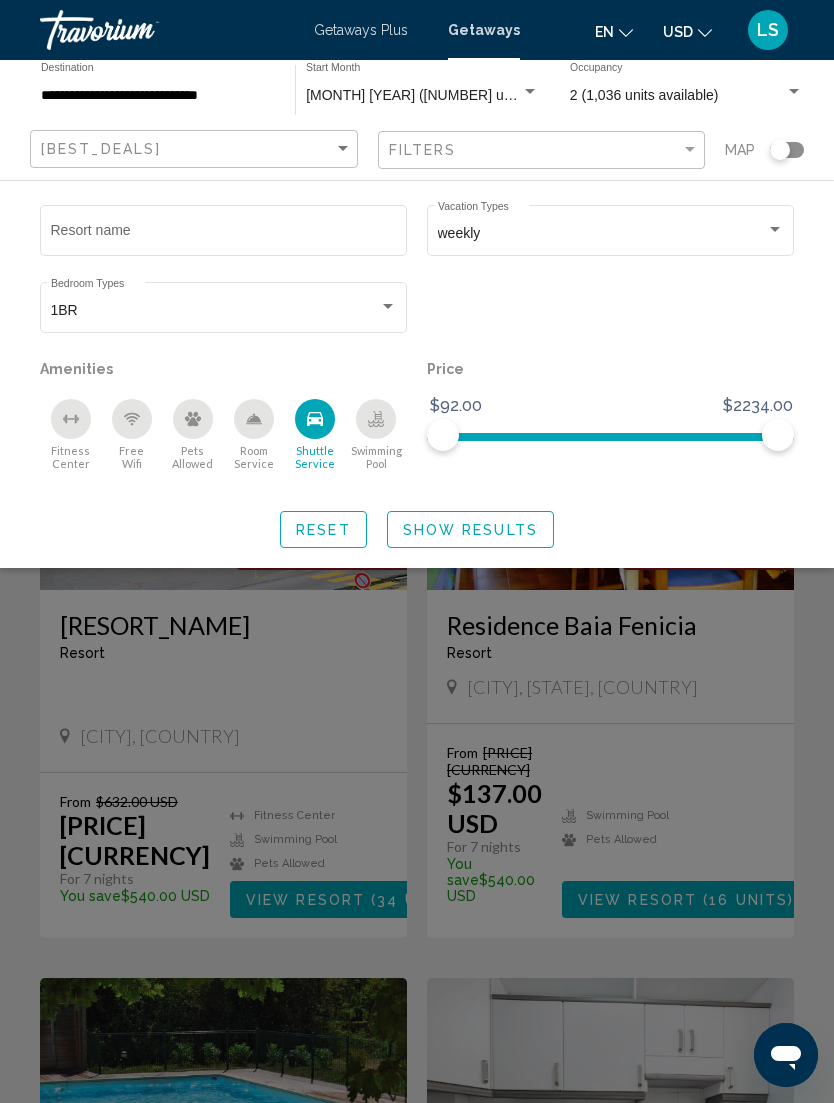 click on "Show Results" at bounding box center [470, 530] 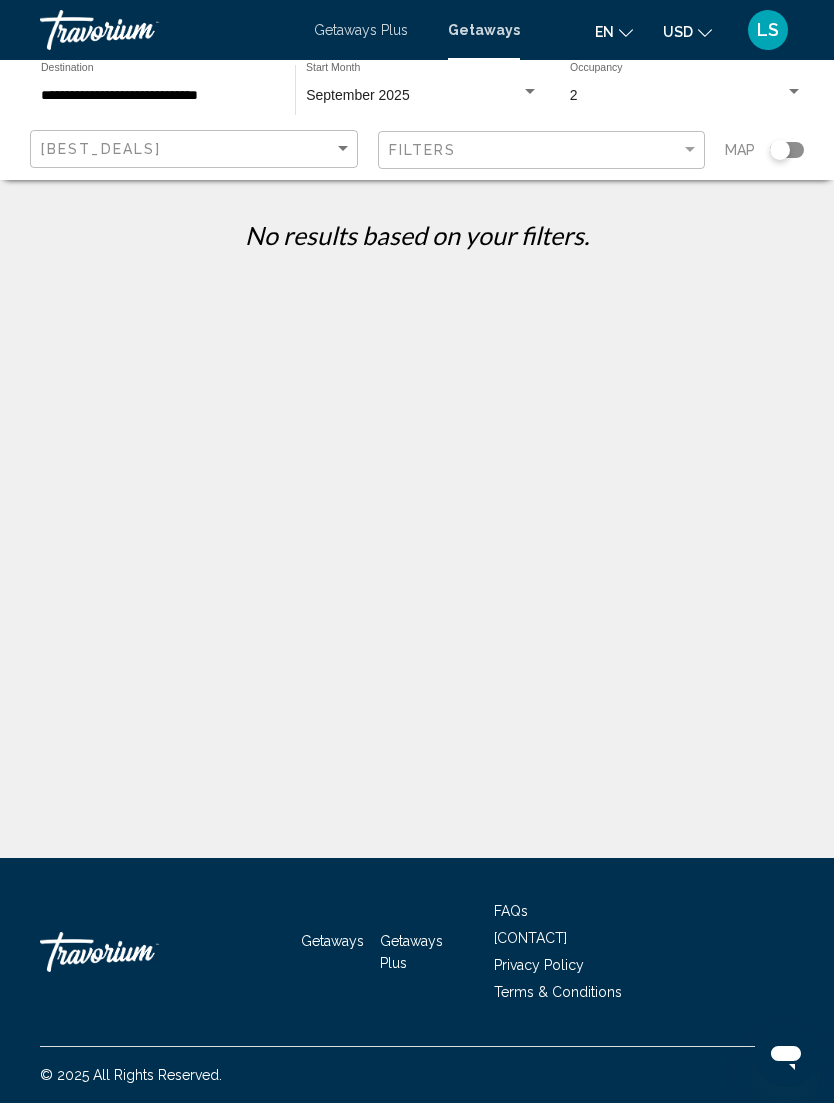 click at bounding box center [779, 150] 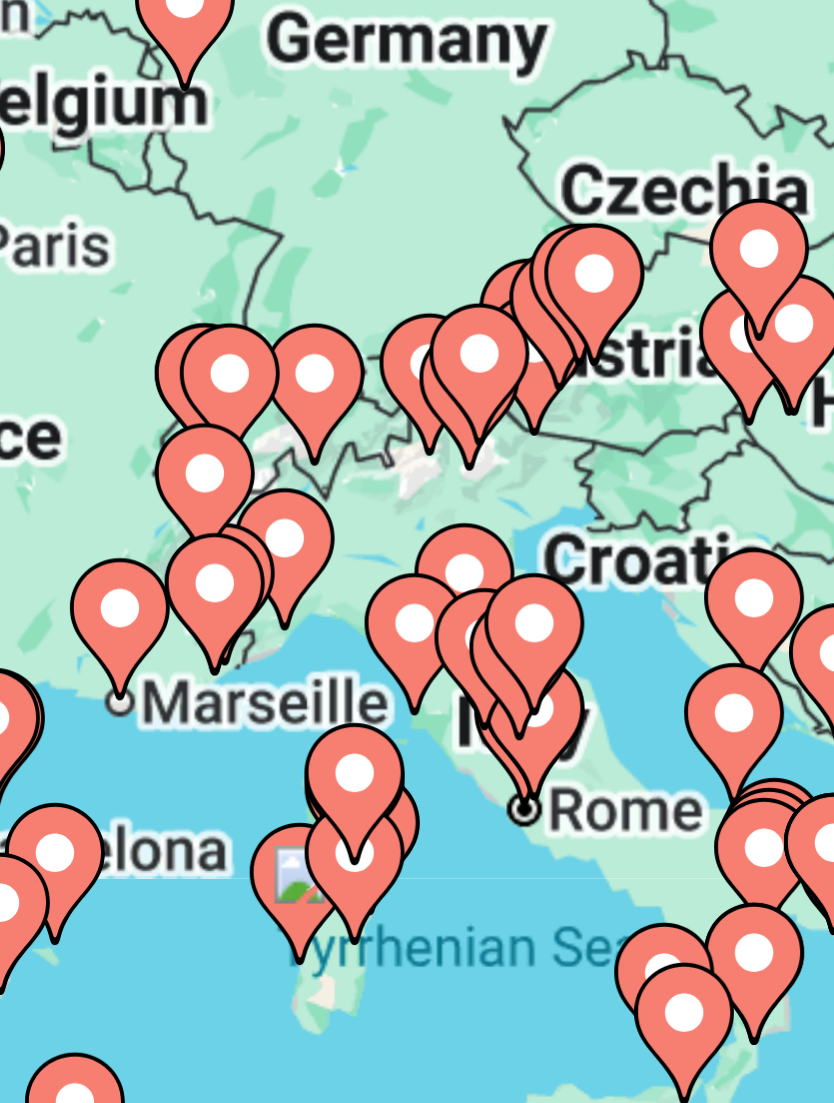 click at bounding box center (646, 268) 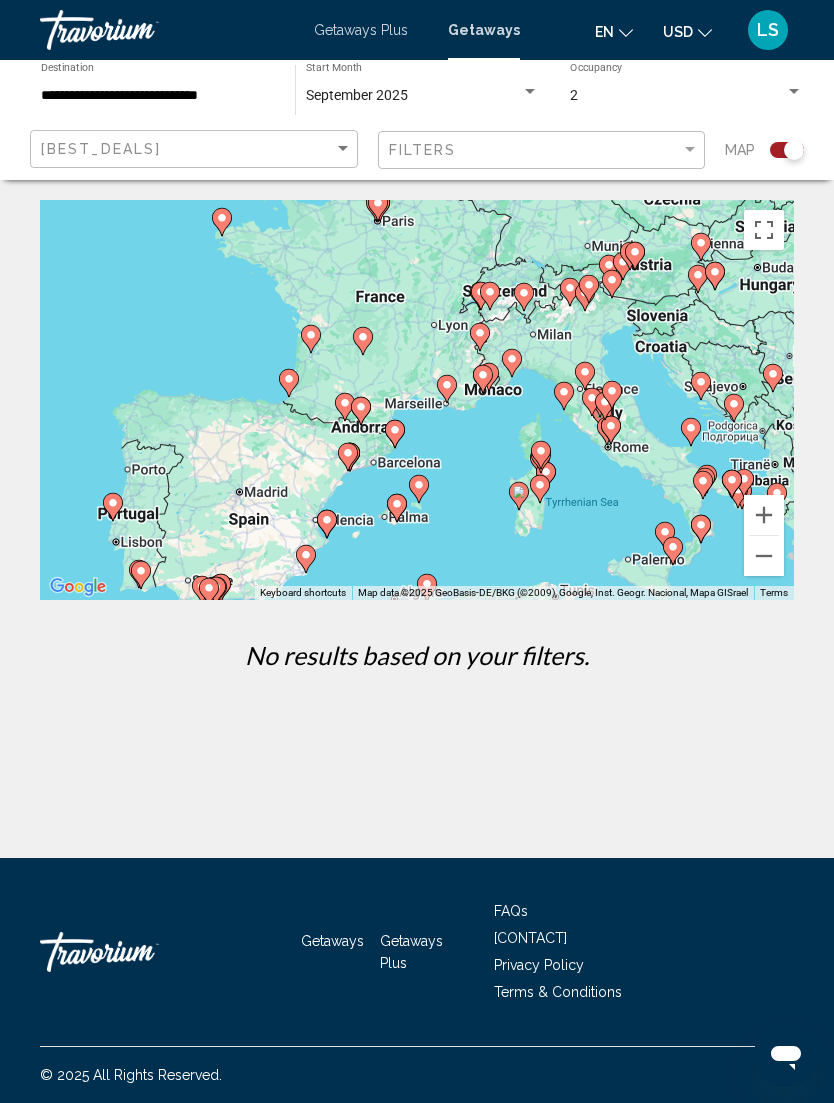 scroll, scrollTop: 7, scrollLeft: 0, axis: vertical 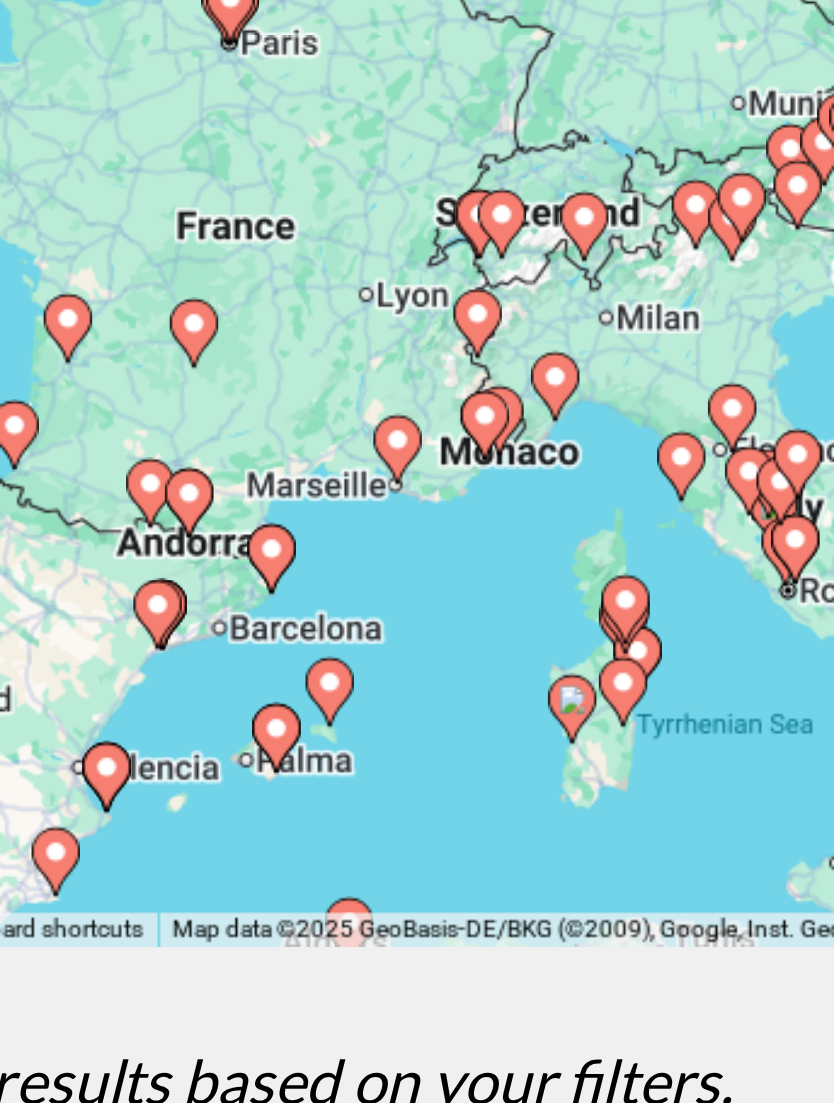 click on "No results based on your filters." at bounding box center (417, 662) 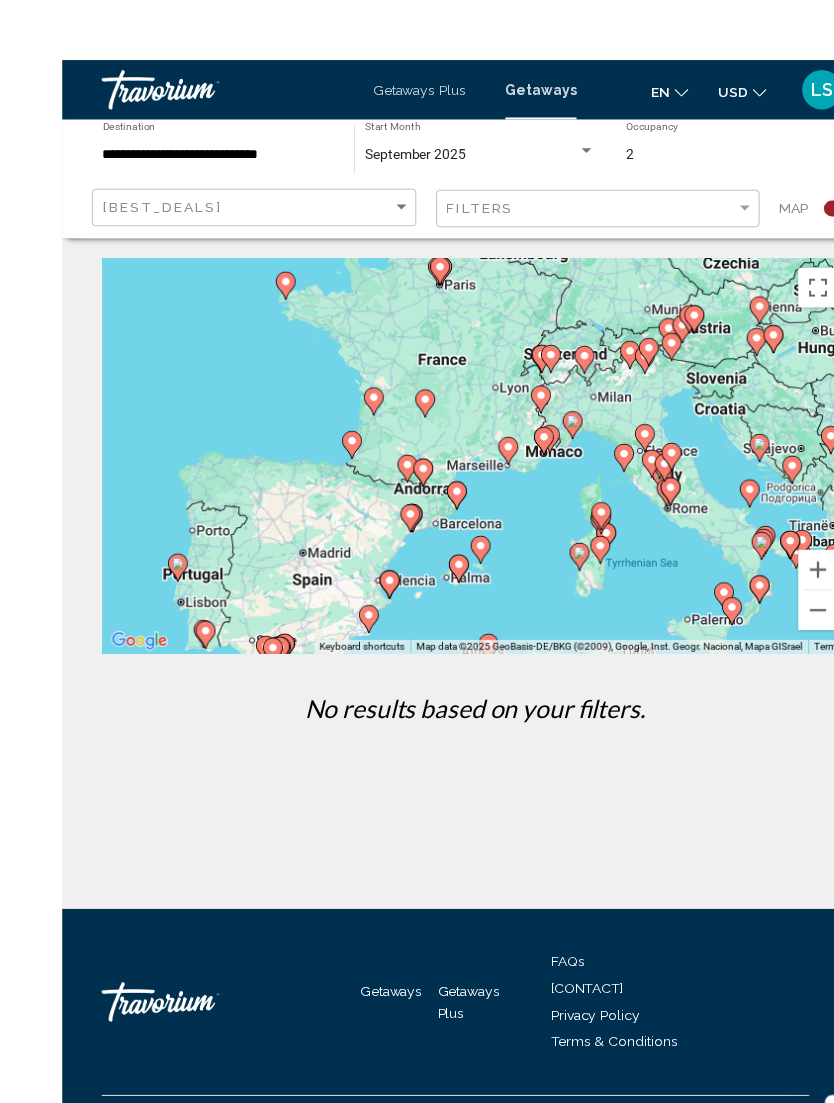 scroll, scrollTop: 0, scrollLeft: 0, axis: both 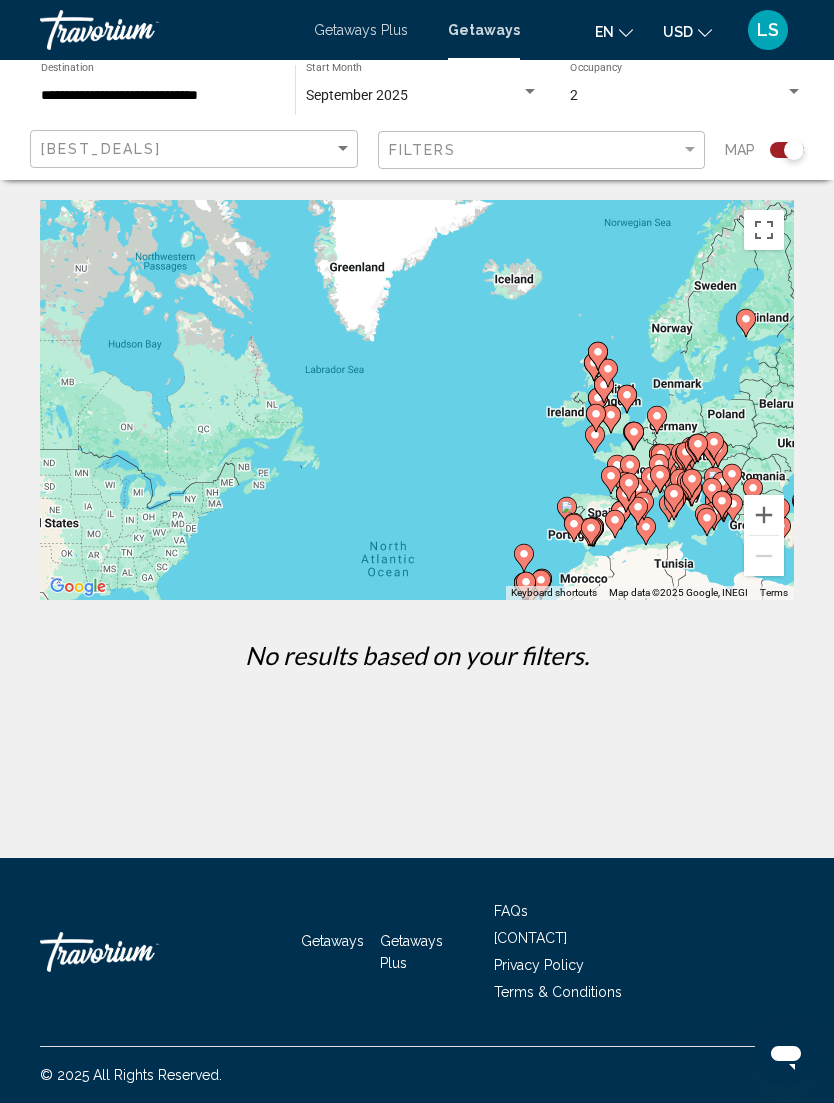 click on "Getaways Plus" at bounding box center (361, 30) 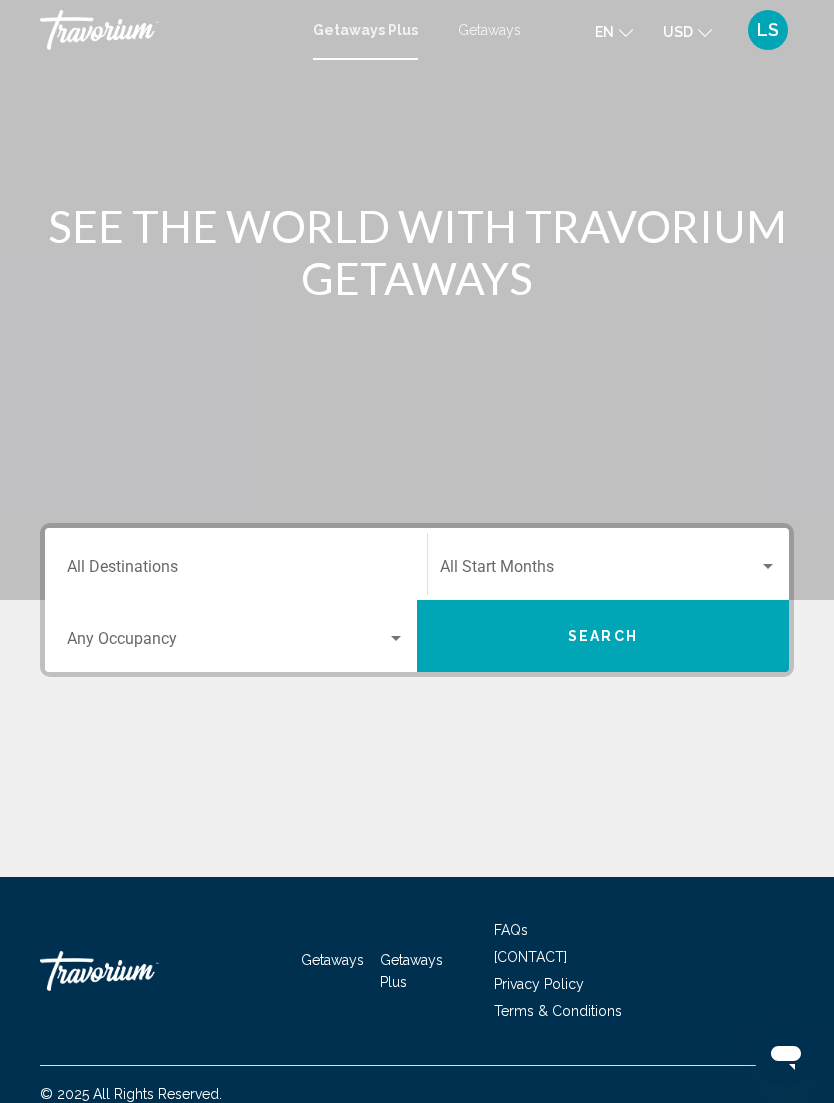 click at bounding box center (396, 638) 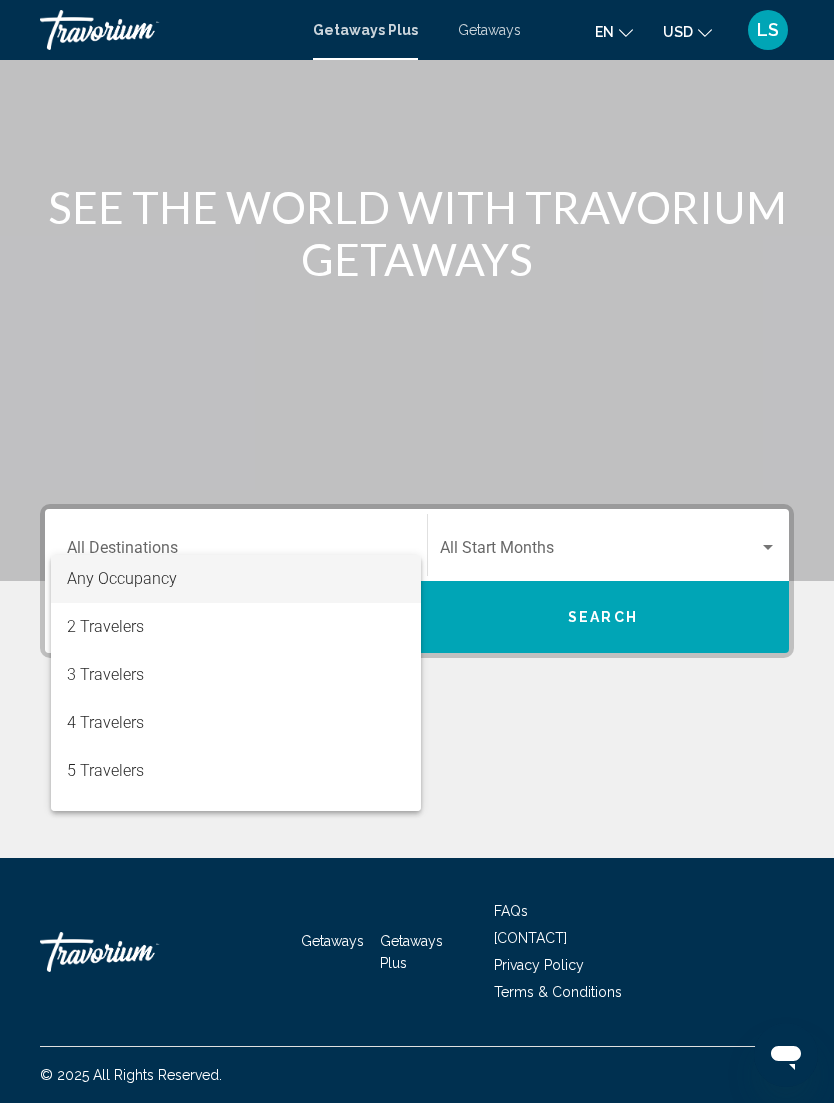 scroll, scrollTop: 64, scrollLeft: 0, axis: vertical 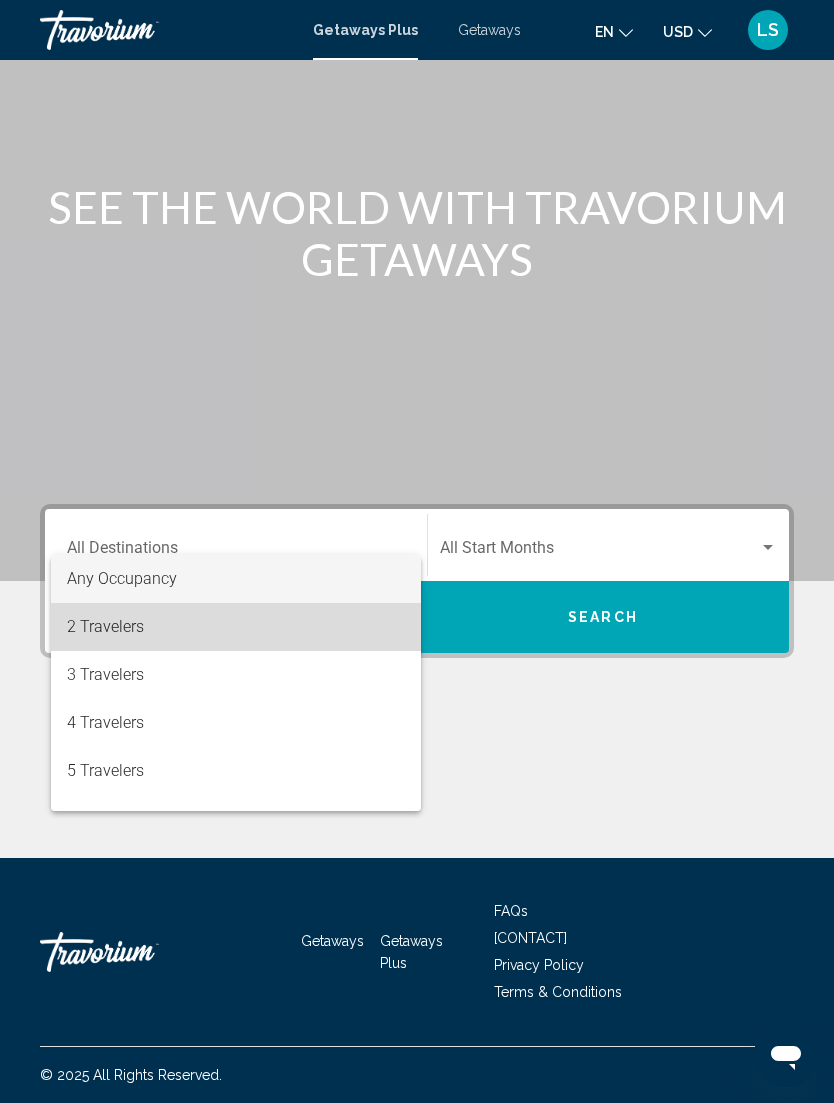 click on "2 Travelers" at bounding box center (236, 627) 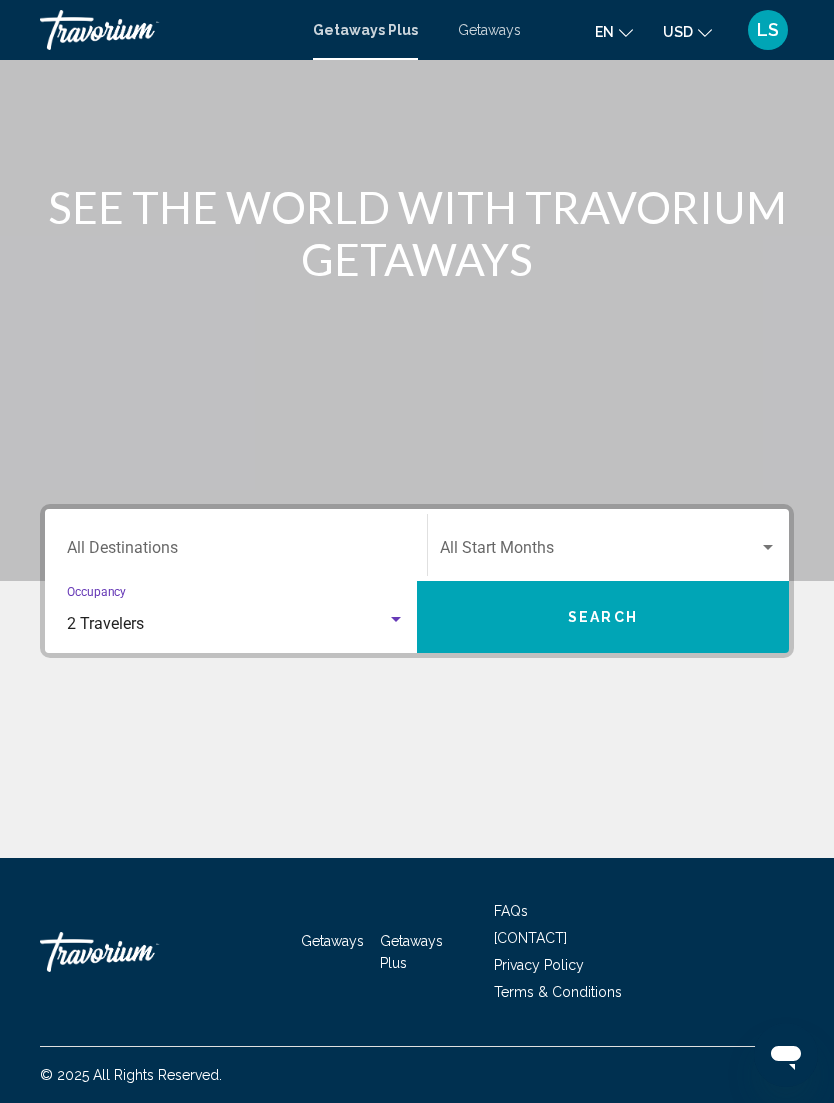 click at bounding box center [608, 552] 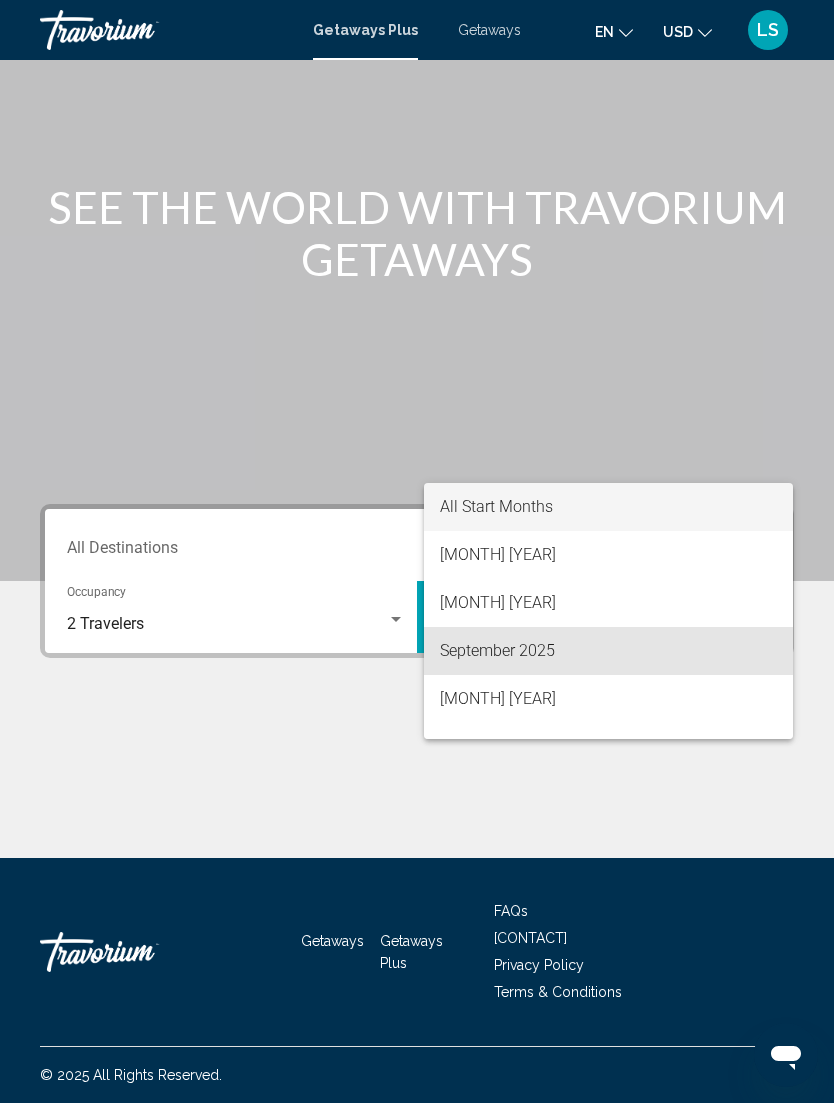 click on "September 2025" at bounding box center [608, 651] 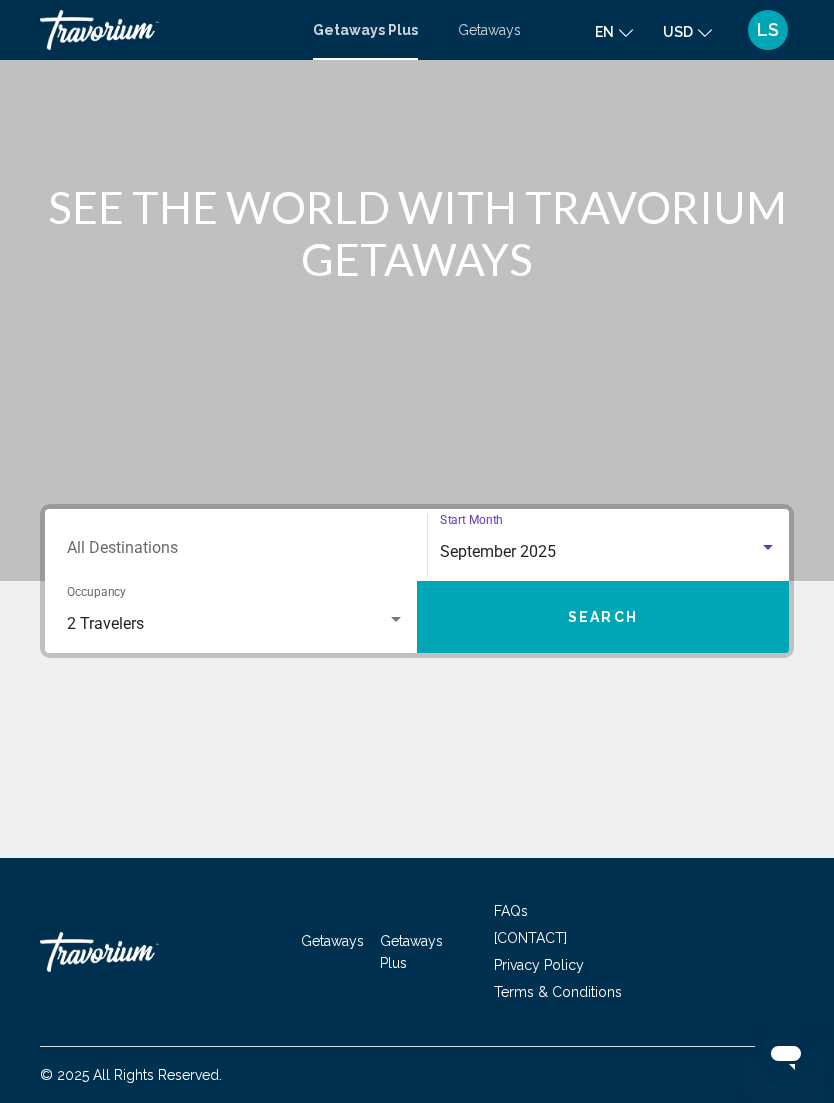 click on "Search" at bounding box center (603, 618) 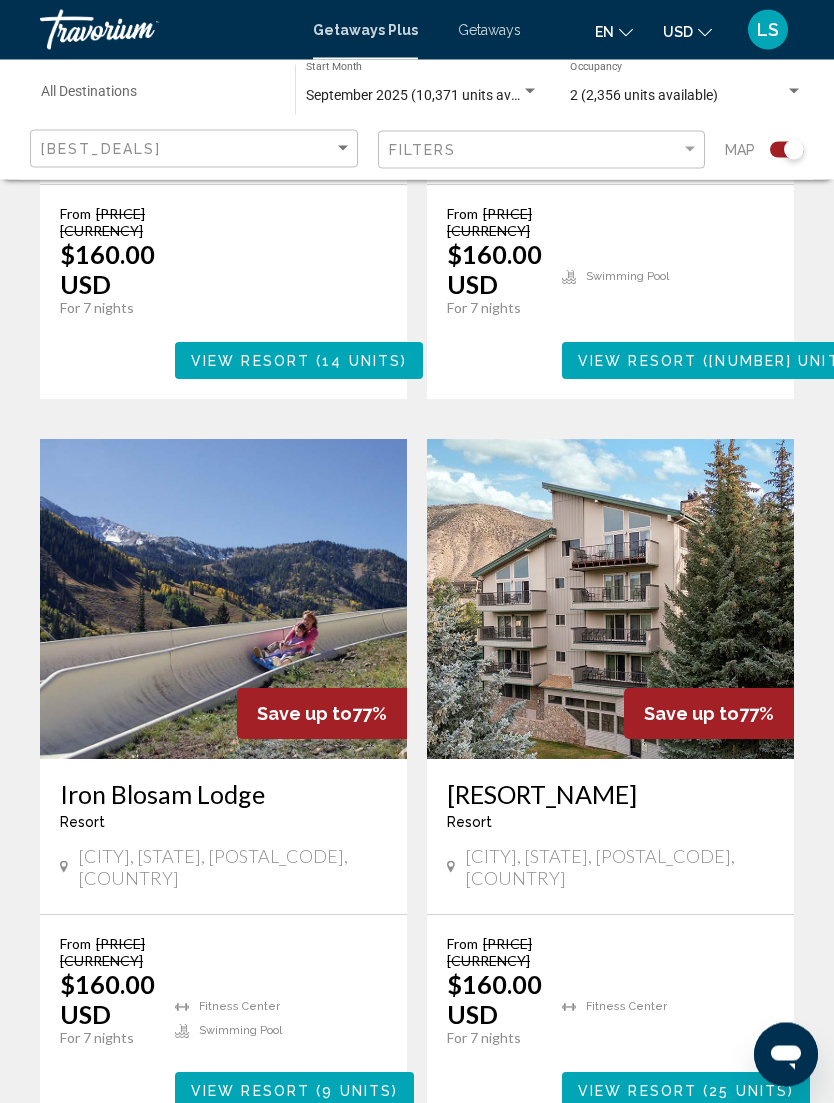 scroll, scrollTop: 4145, scrollLeft: 0, axis: vertical 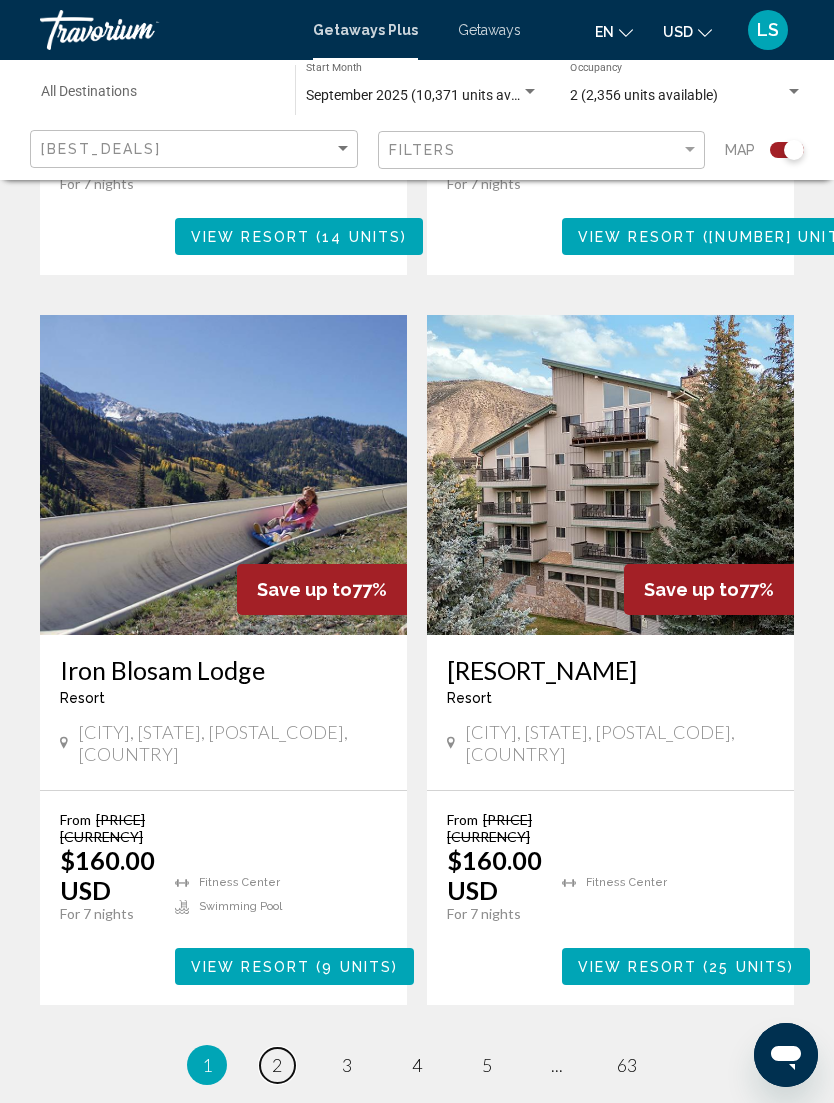 click on "2" at bounding box center (277, 1065) 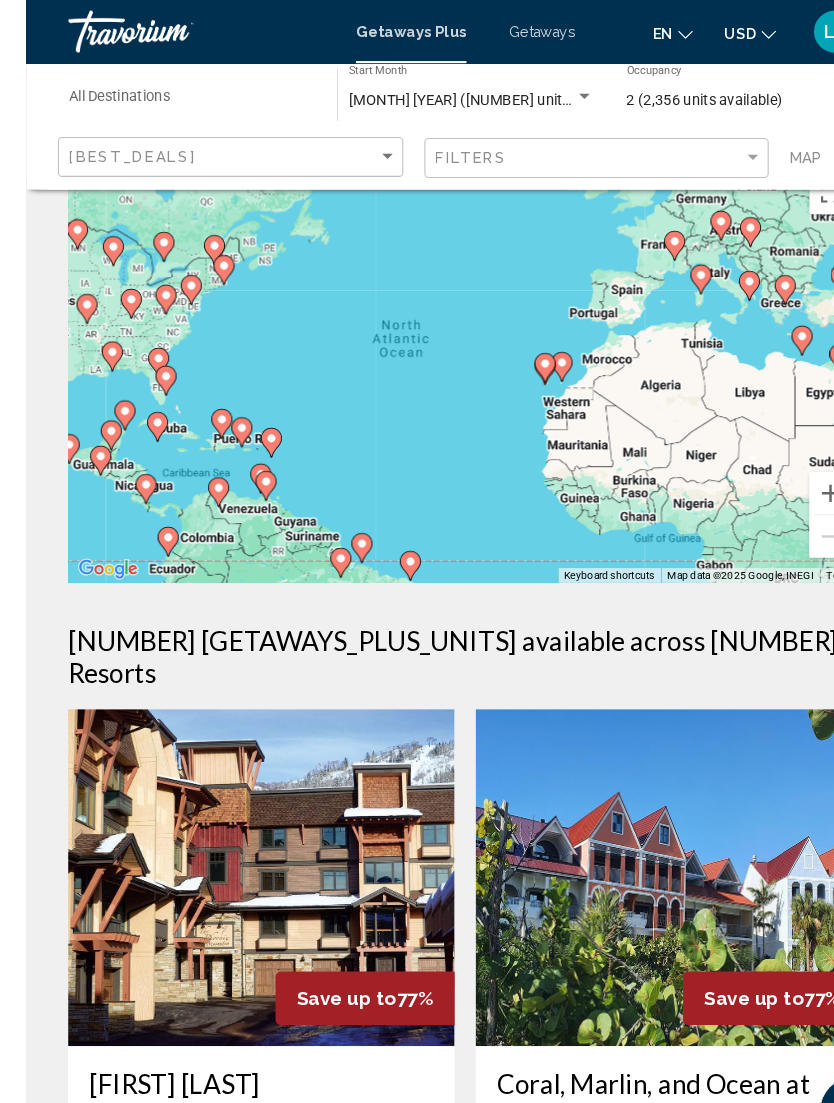 scroll, scrollTop: 46, scrollLeft: 0, axis: vertical 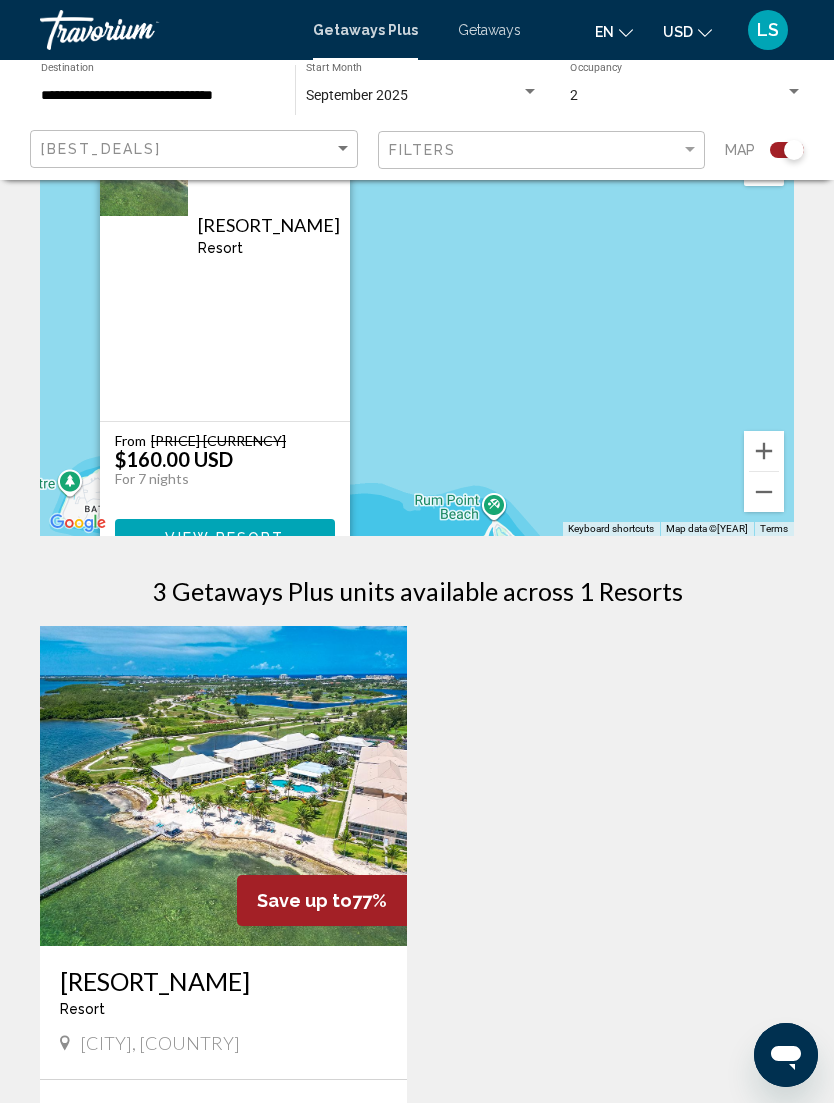 click on "View Resort" at bounding box center (225, 537) 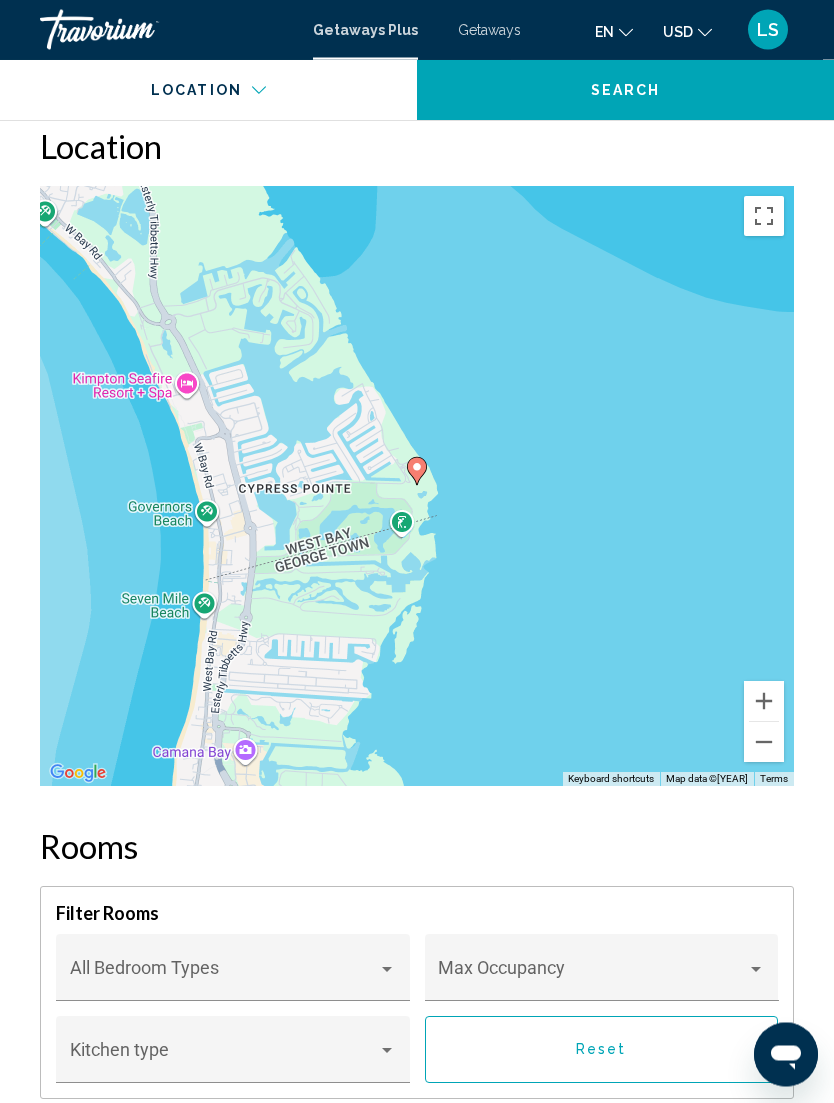 scroll, scrollTop: 3204, scrollLeft: 0, axis: vertical 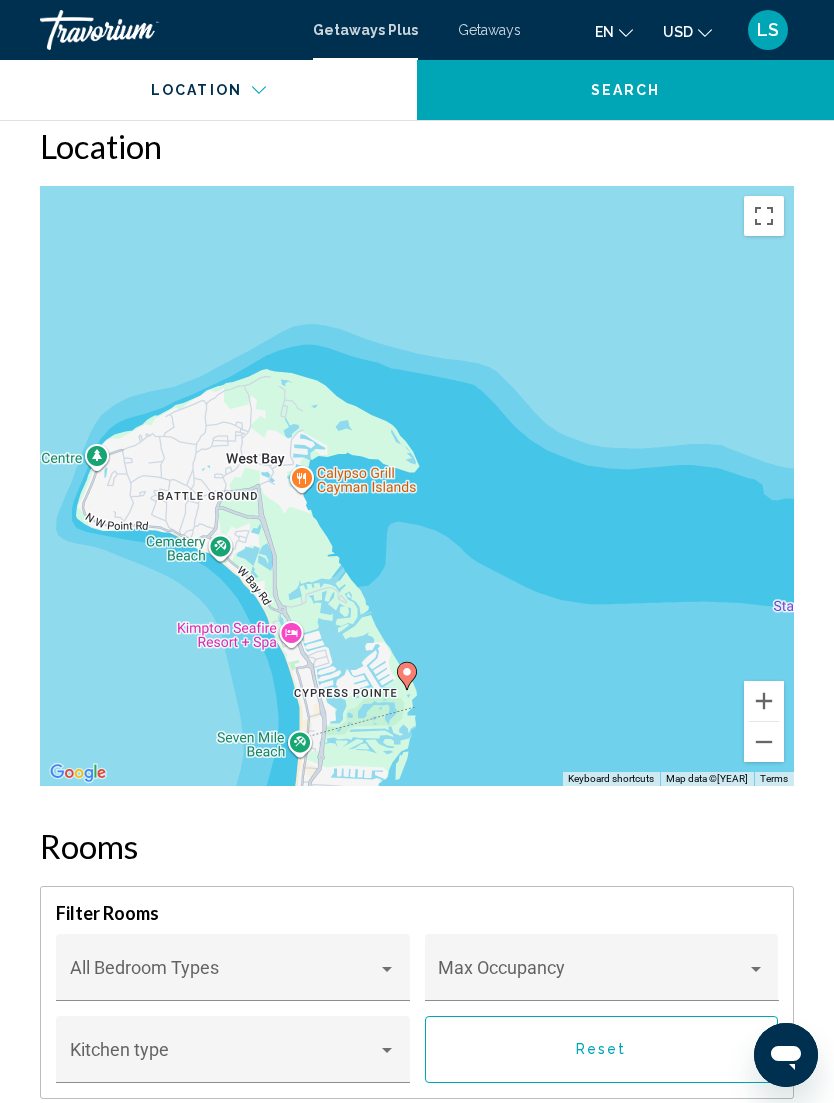 click at bounding box center [764, 742] 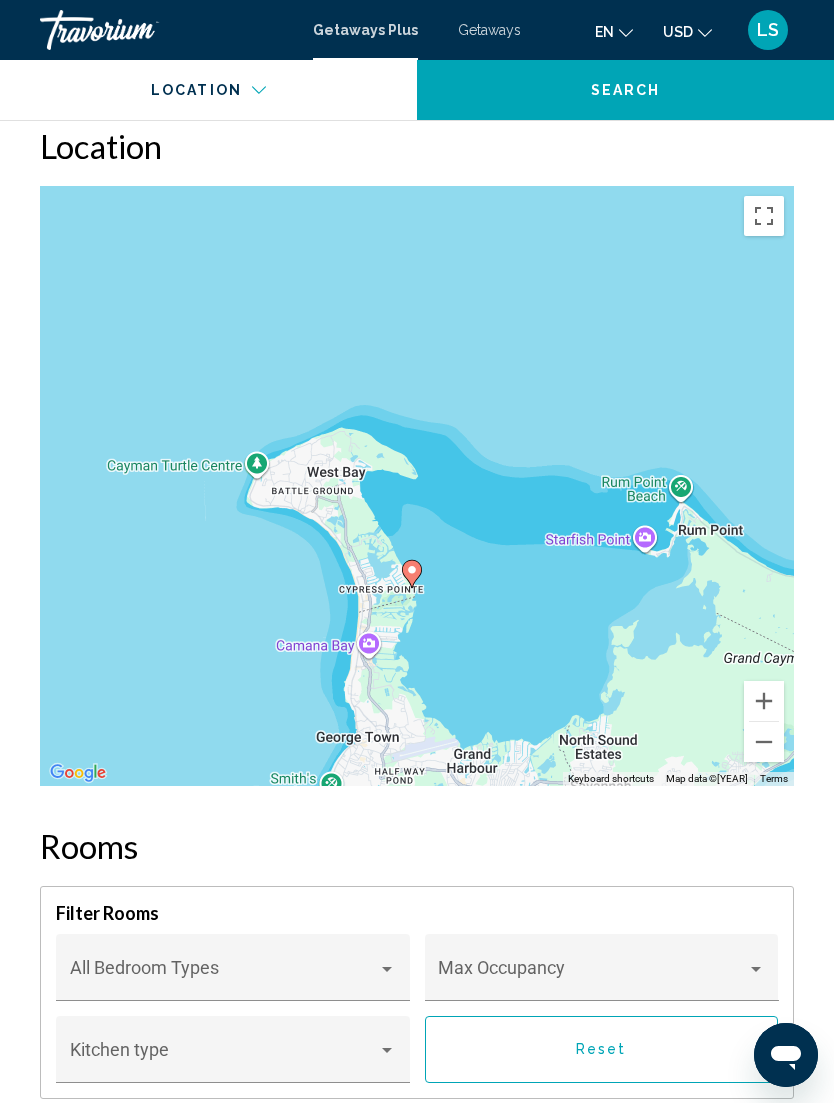 click at bounding box center (764, 742) 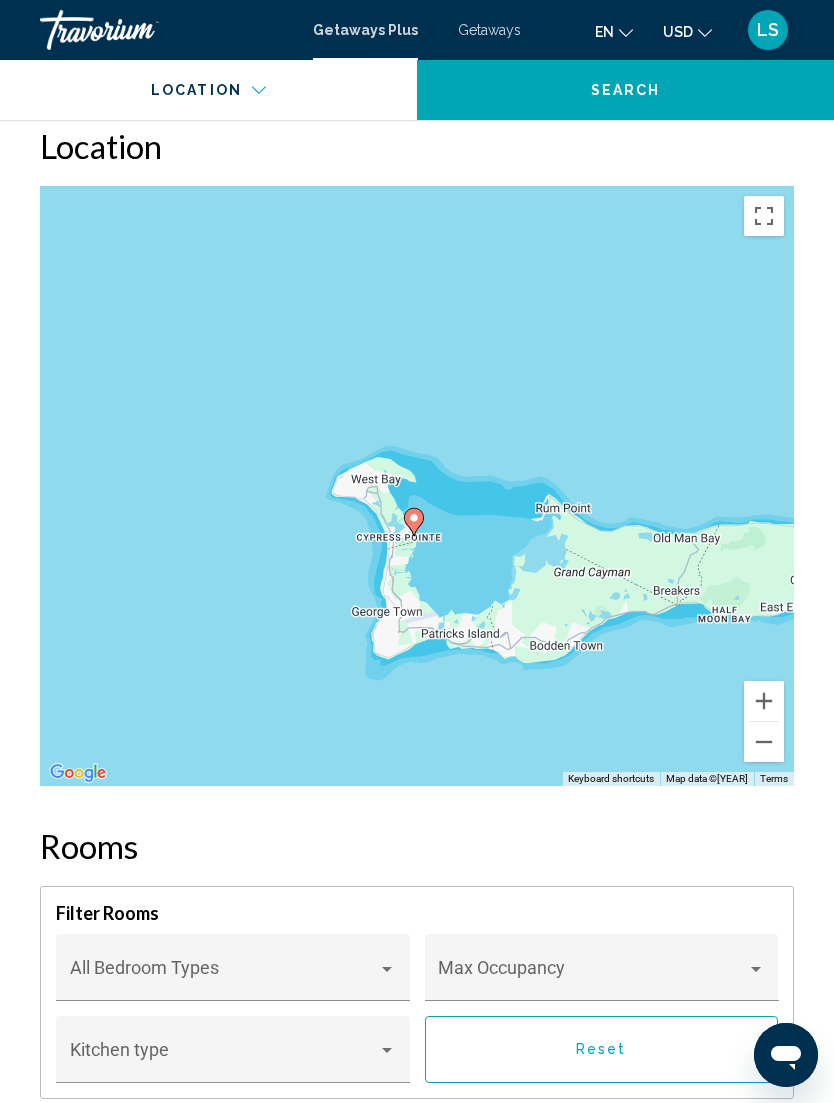 click at bounding box center (764, 742) 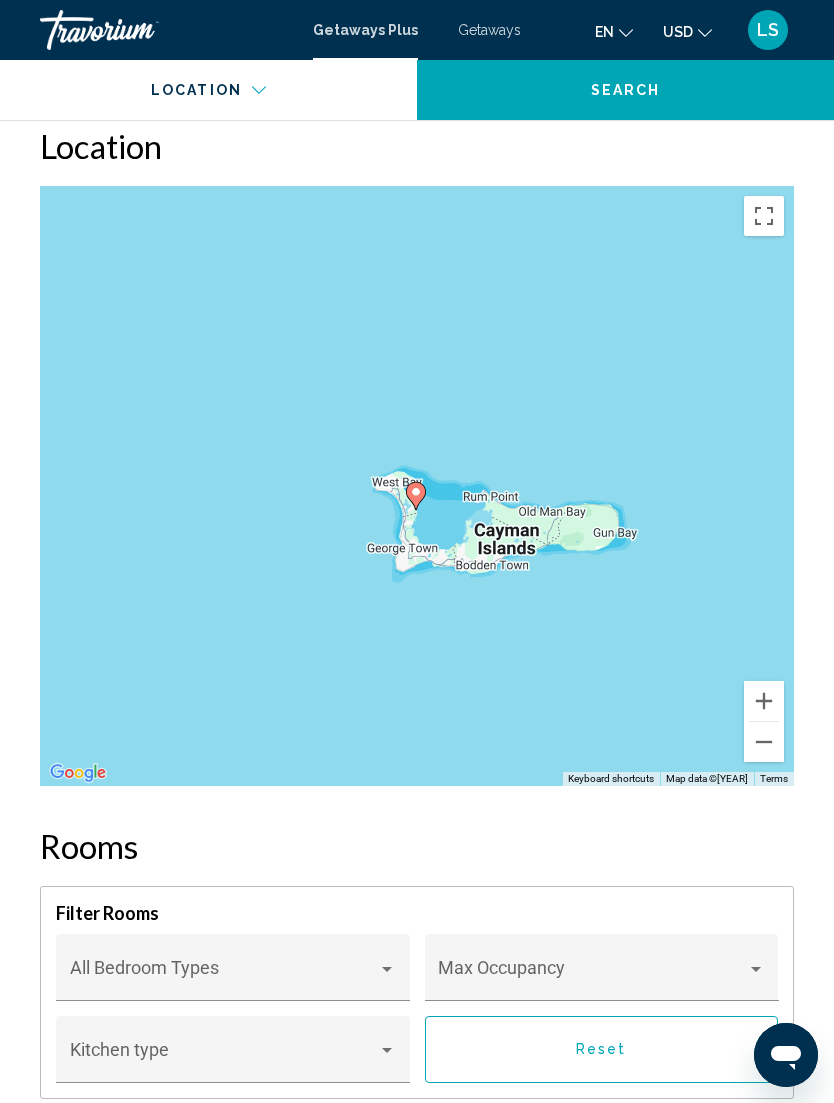 click at bounding box center [764, 742] 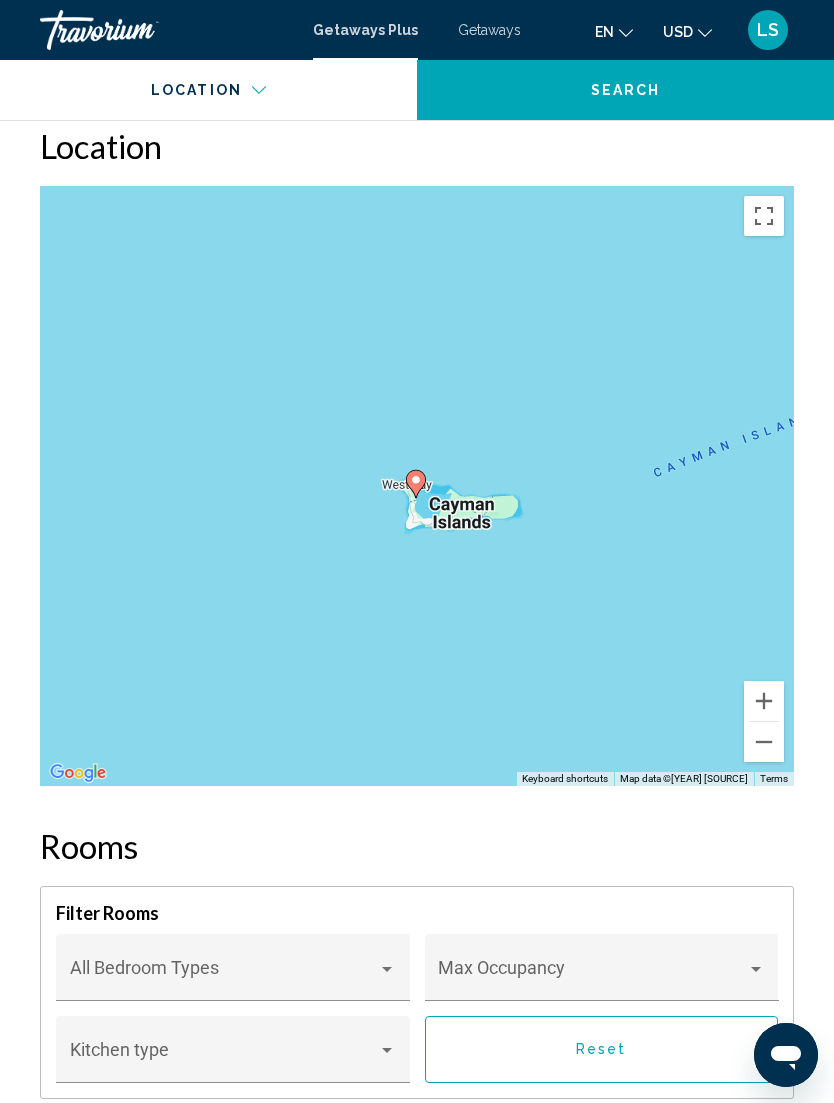 click at bounding box center (764, 742) 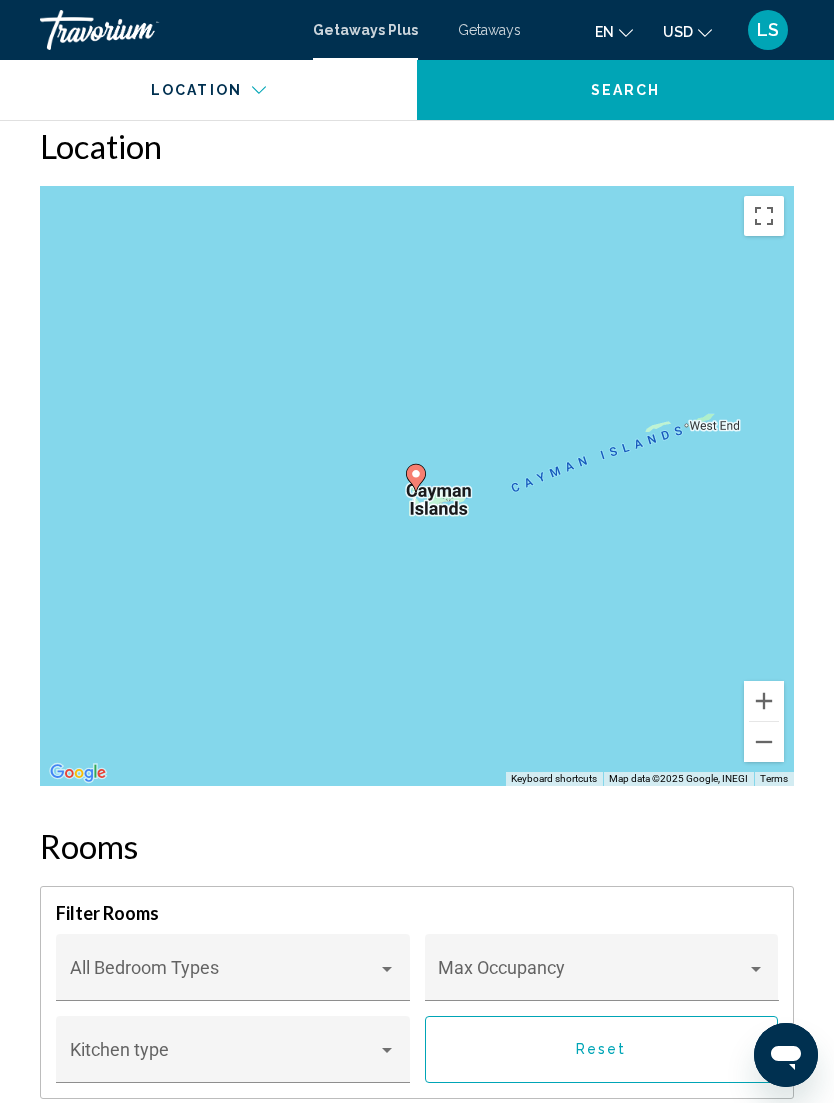 click at bounding box center [764, 742] 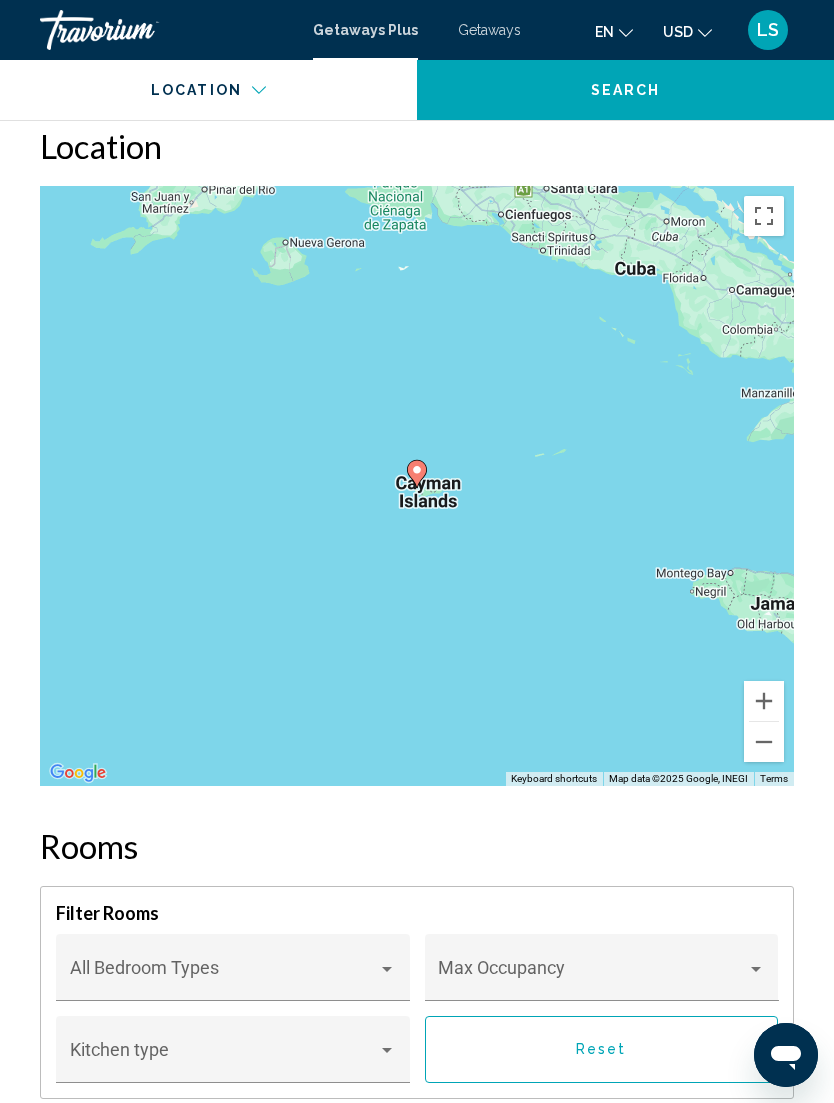 click at bounding box center (764, 742) 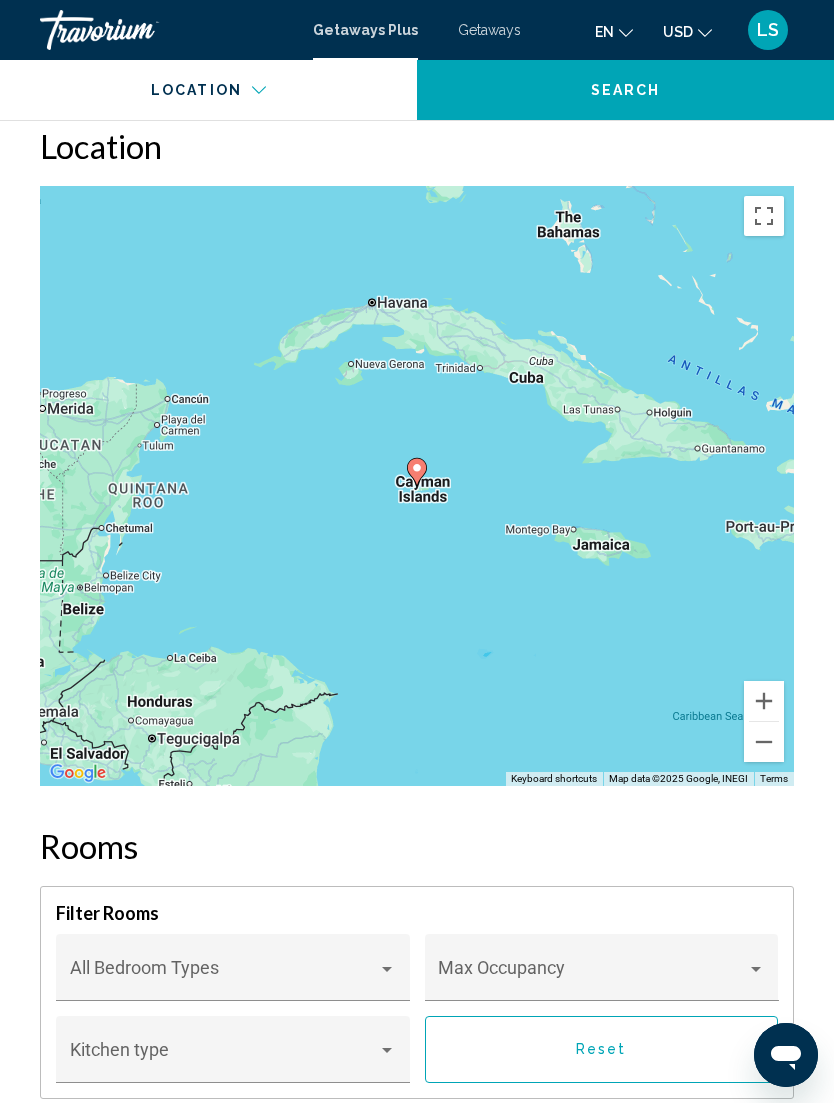 click at bounding box center (764, 742) 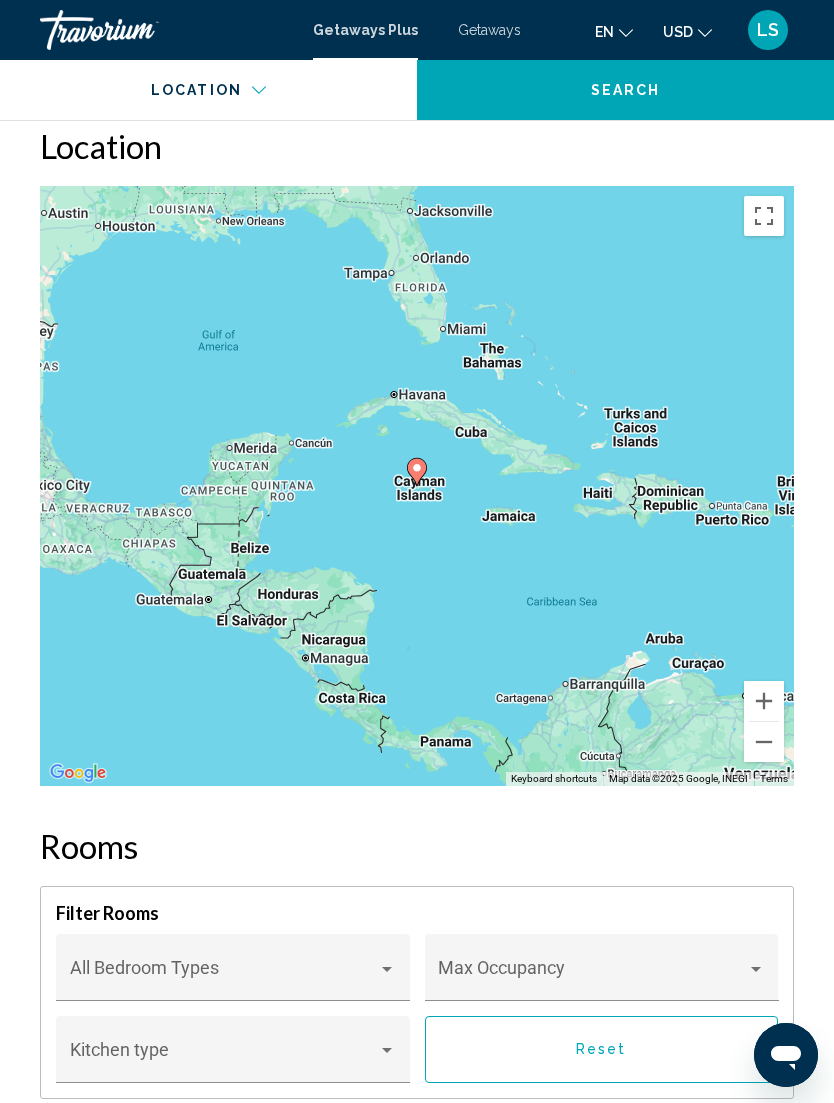 scroll, scrollTop: 3185, scrollLeft: 0, axis: vertical 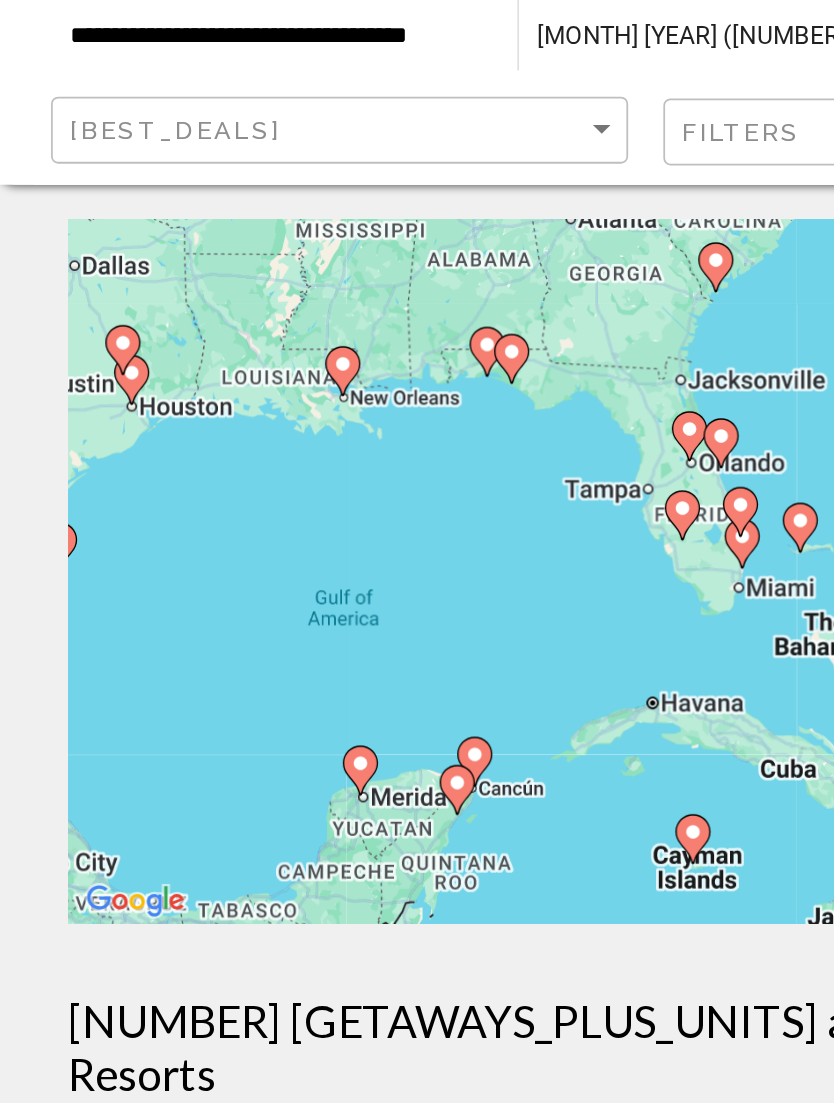 click on "To navigate, press the arrow keys. To activate drag with keyboard, press Alt + Enter. Once in keyboard drag state, use the arrow keys to move the marker. To complete the drag, press the Enter key. To cancel, press Escape." at bounding box center [417, 400] 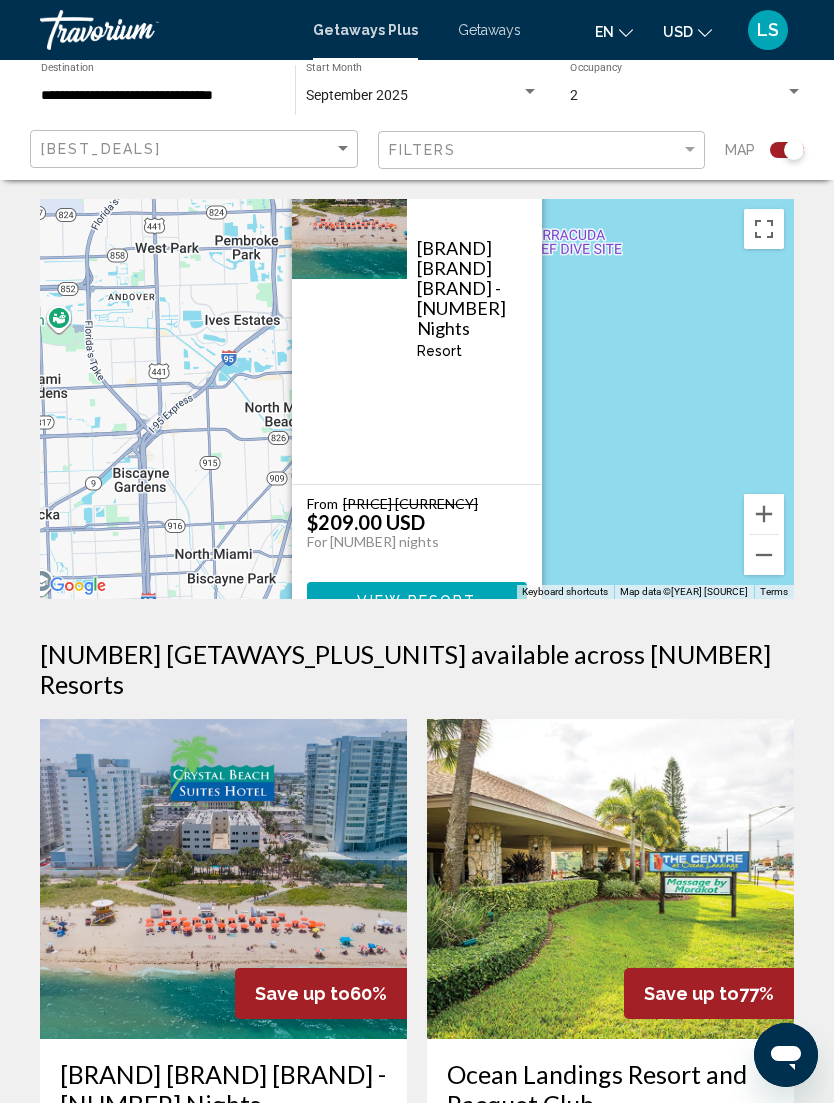 scroll, scrollTop: 0, scrollLeft: 0, axis: both 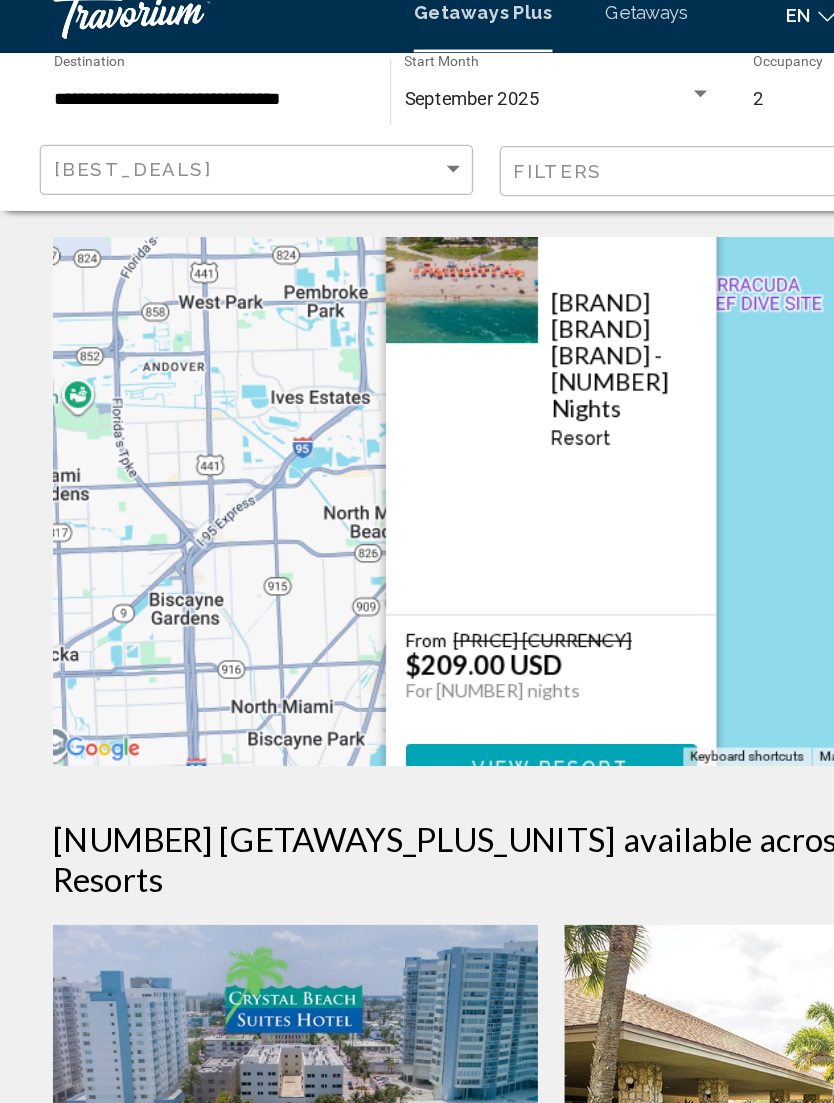 click at bounding box center [349, 205] 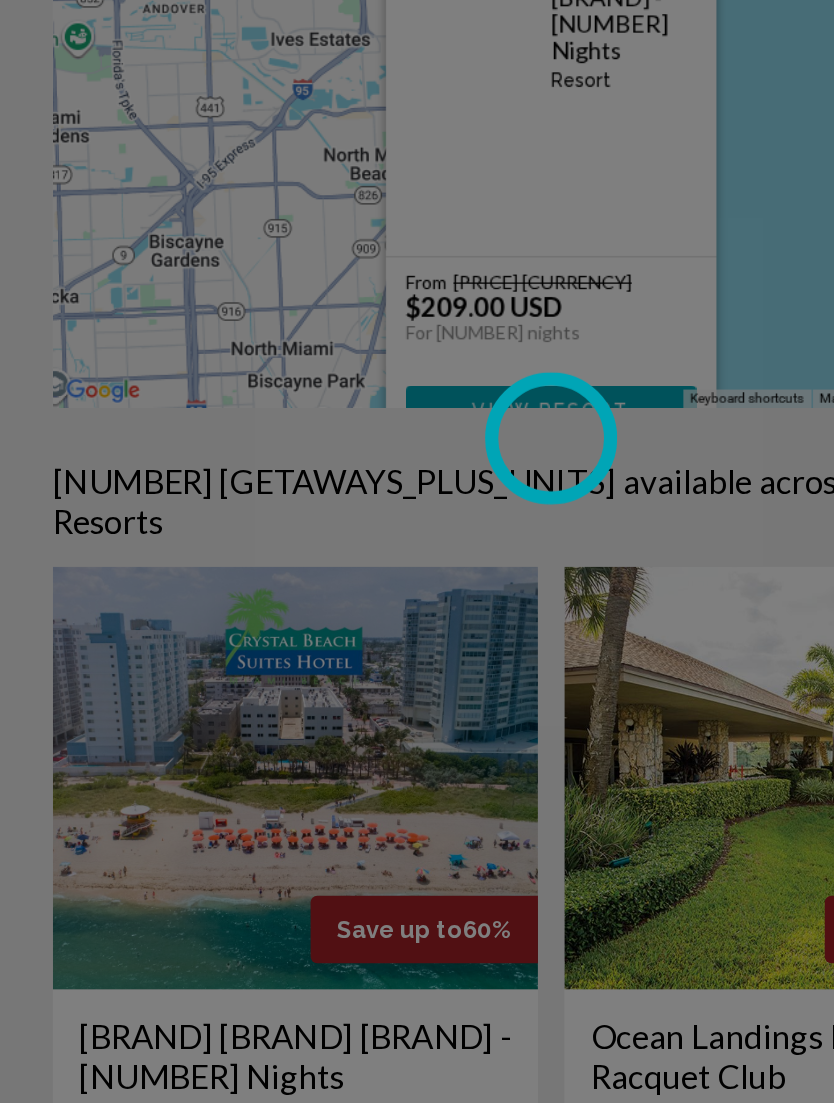scroll, scrollTop: 77, scrollLeft: 0, axis: vertical 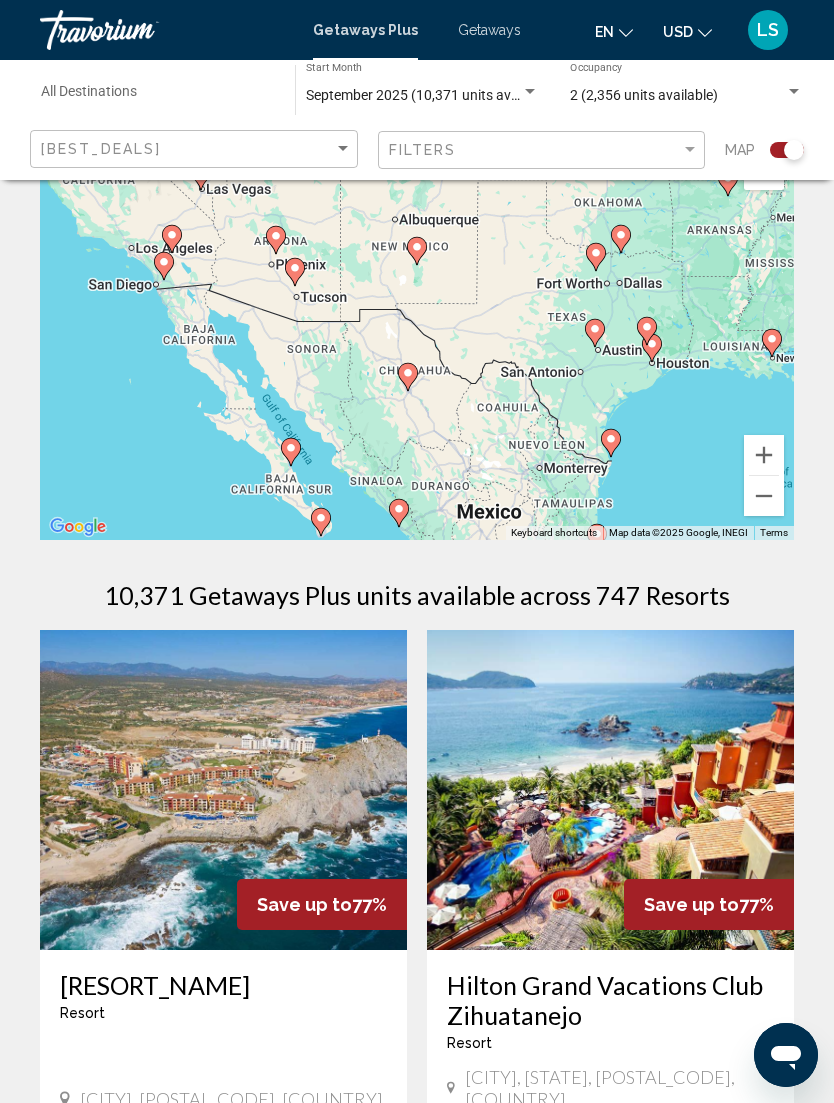 click at bounding box center (764, 496) 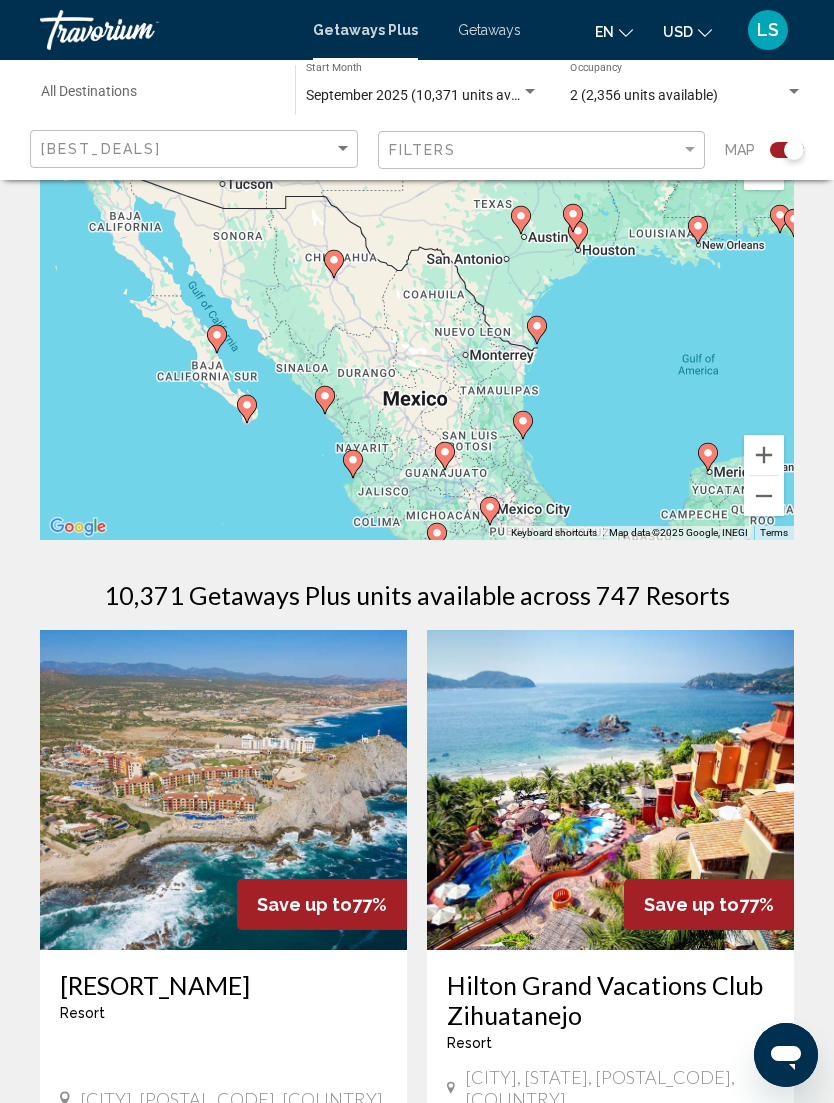 scroll, scrollTop: 82, scrollLeft: 0, axis: vertical 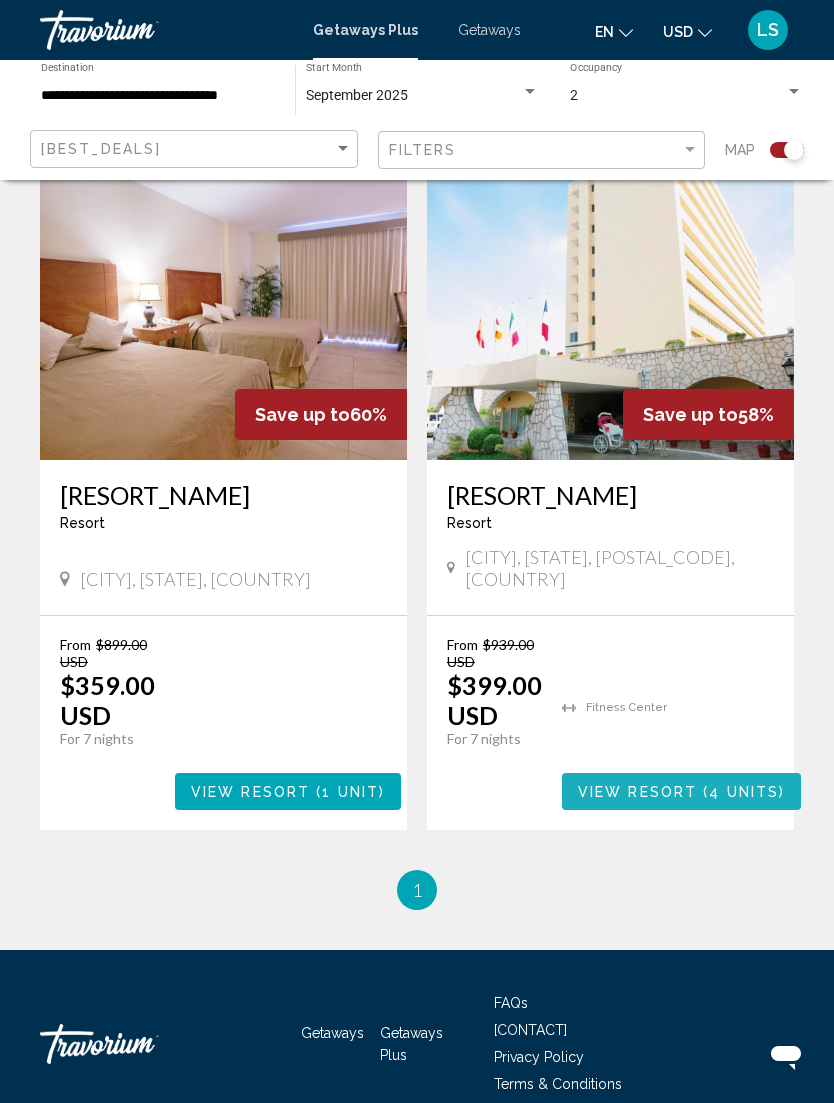click on "View Resort    ( 4 units )" at bounding box center (681, 791) 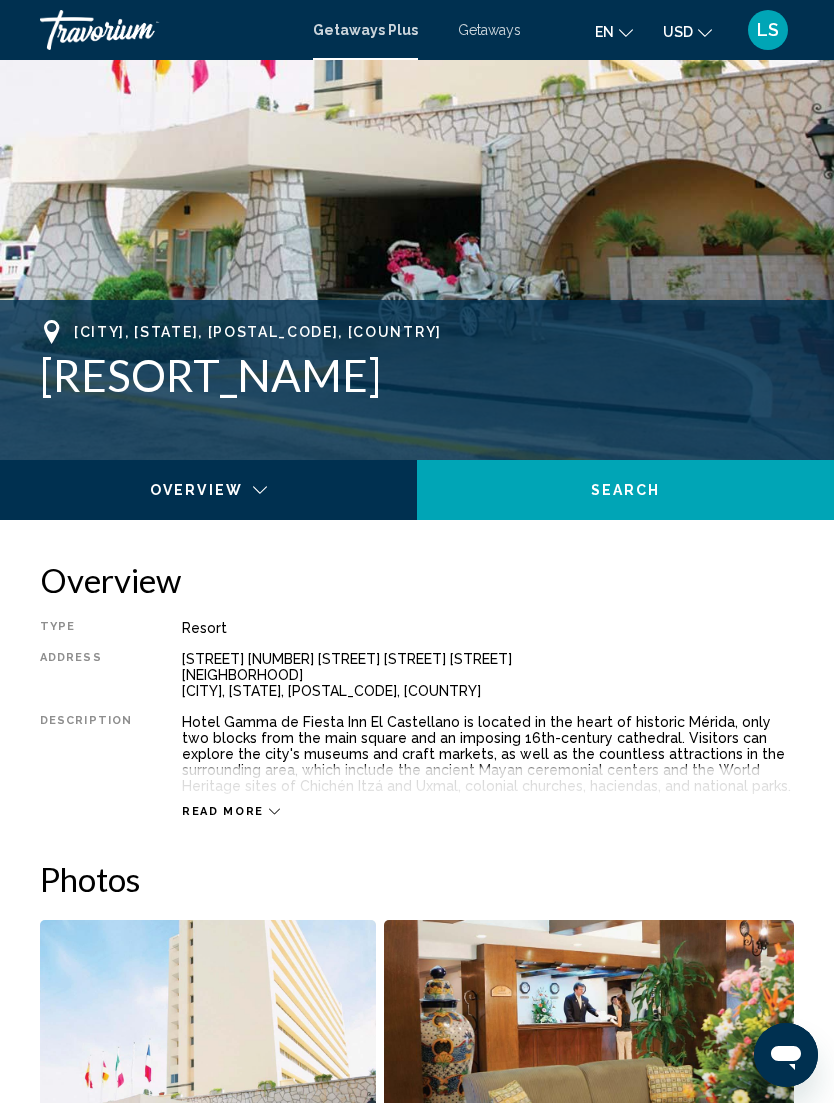 scroll, scrollTop: 0, scrollLeft: 0, axis: both 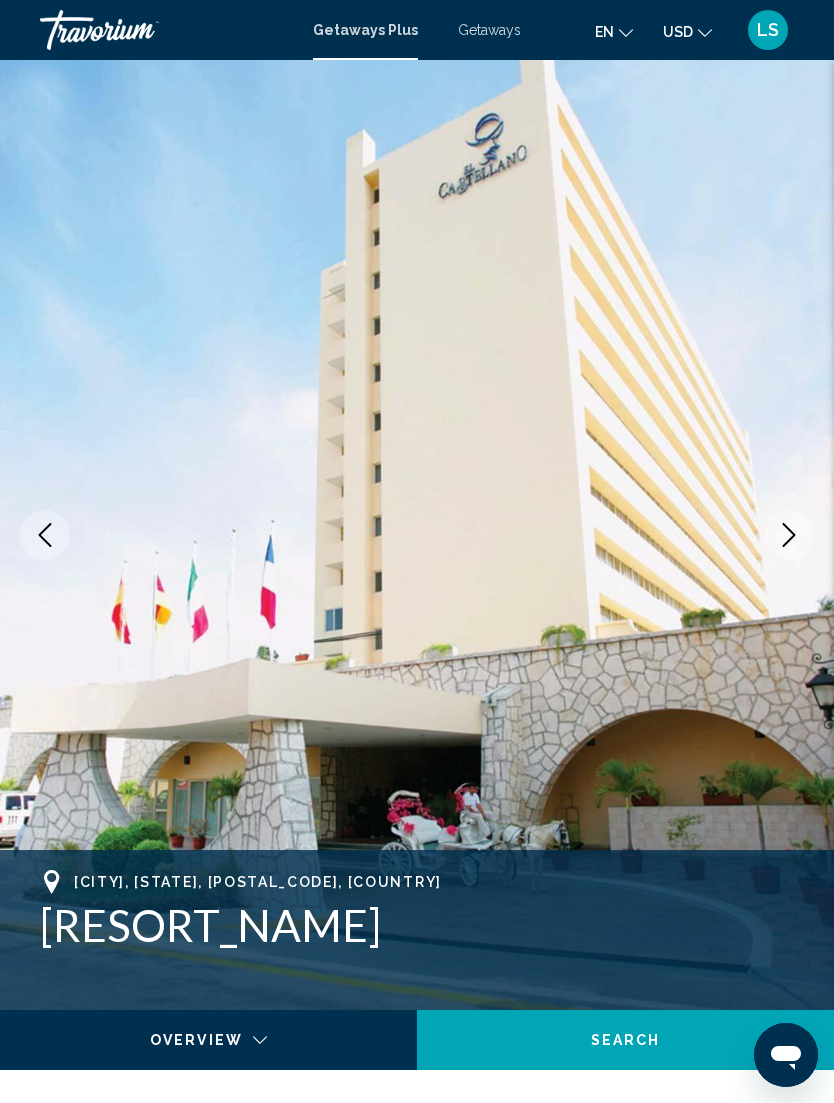 click at bounding box center [789, 535] 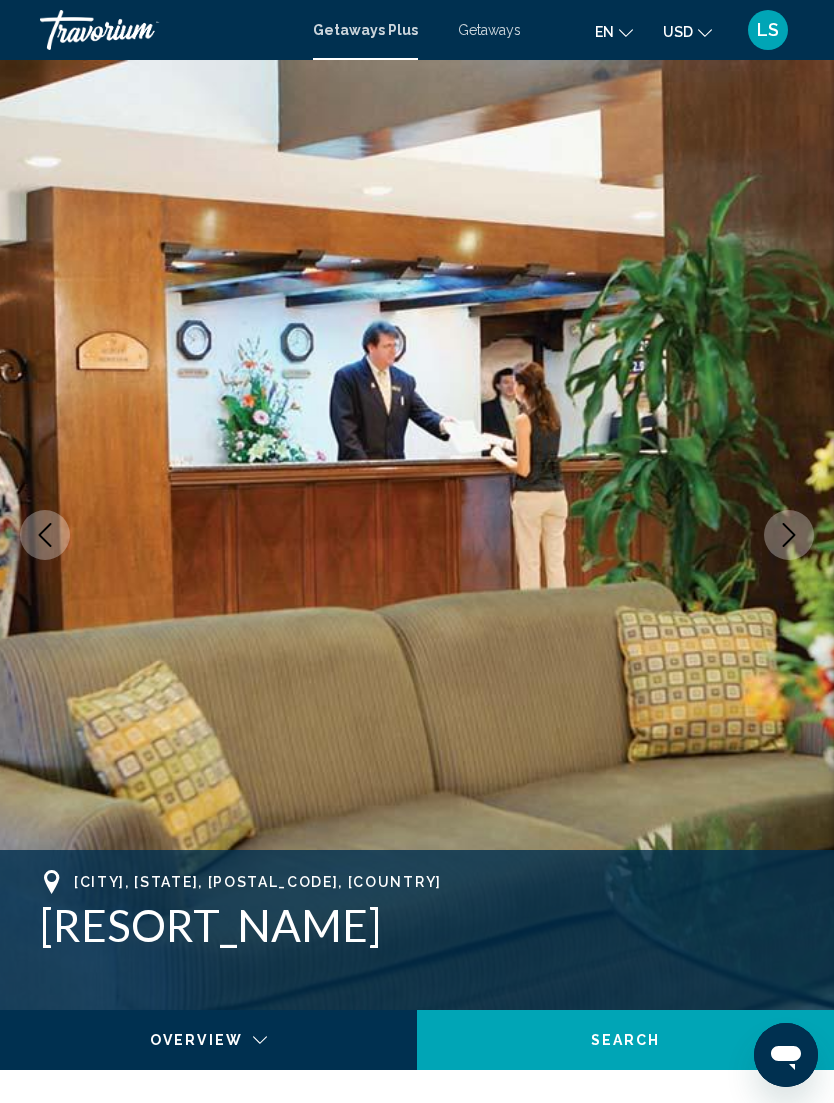 click at bounding box center (789, 535) 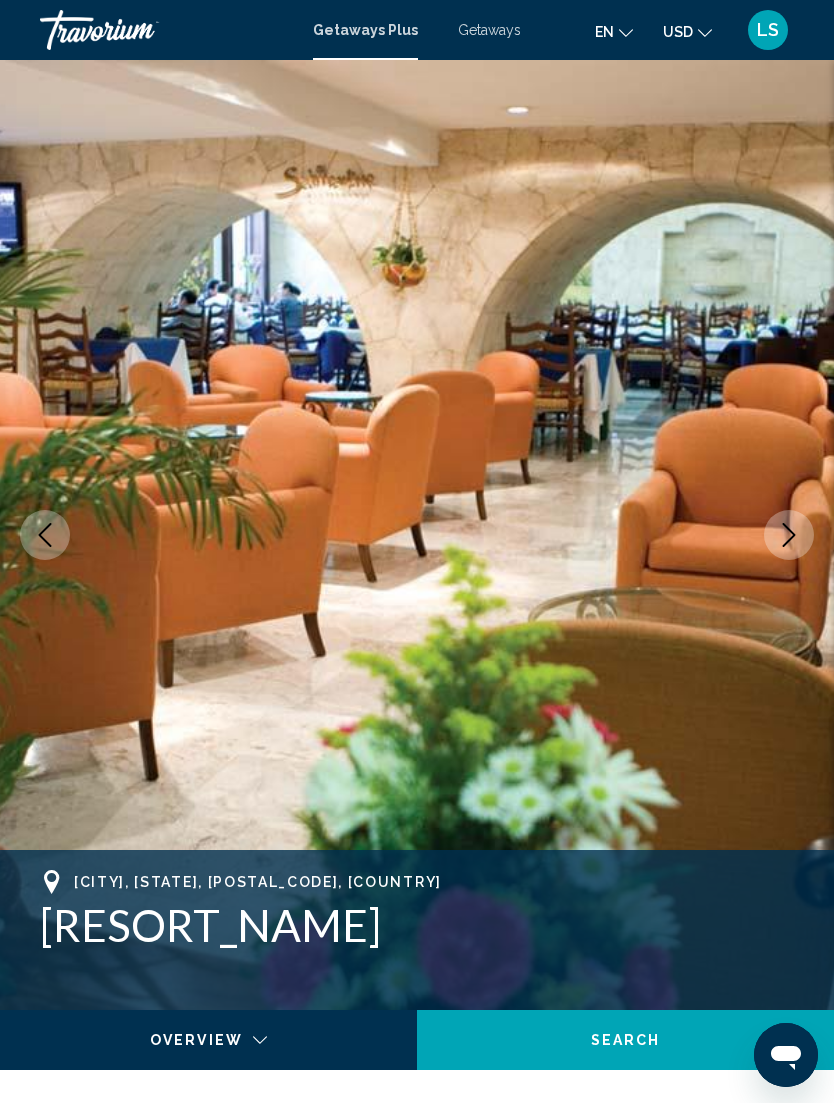 click at bounding box center (789, 535) 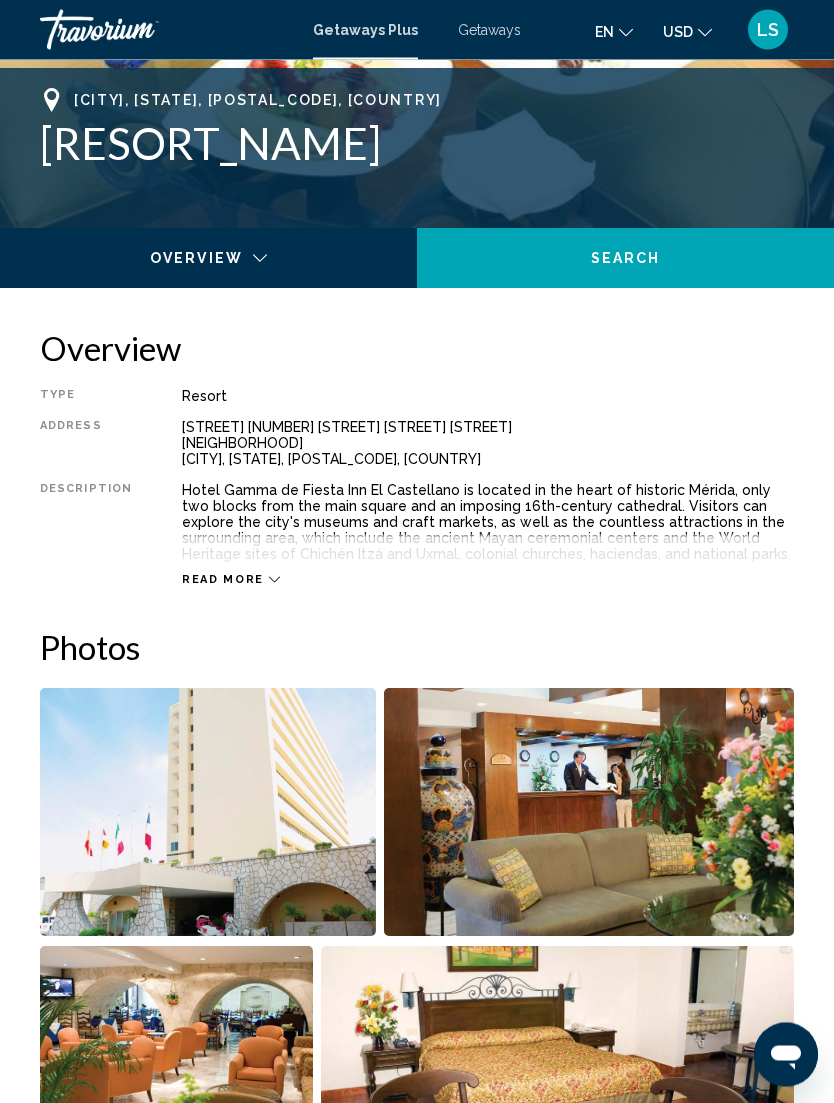 scroll, scrollTop: 751, scrollLeft: 0, axis: vertical 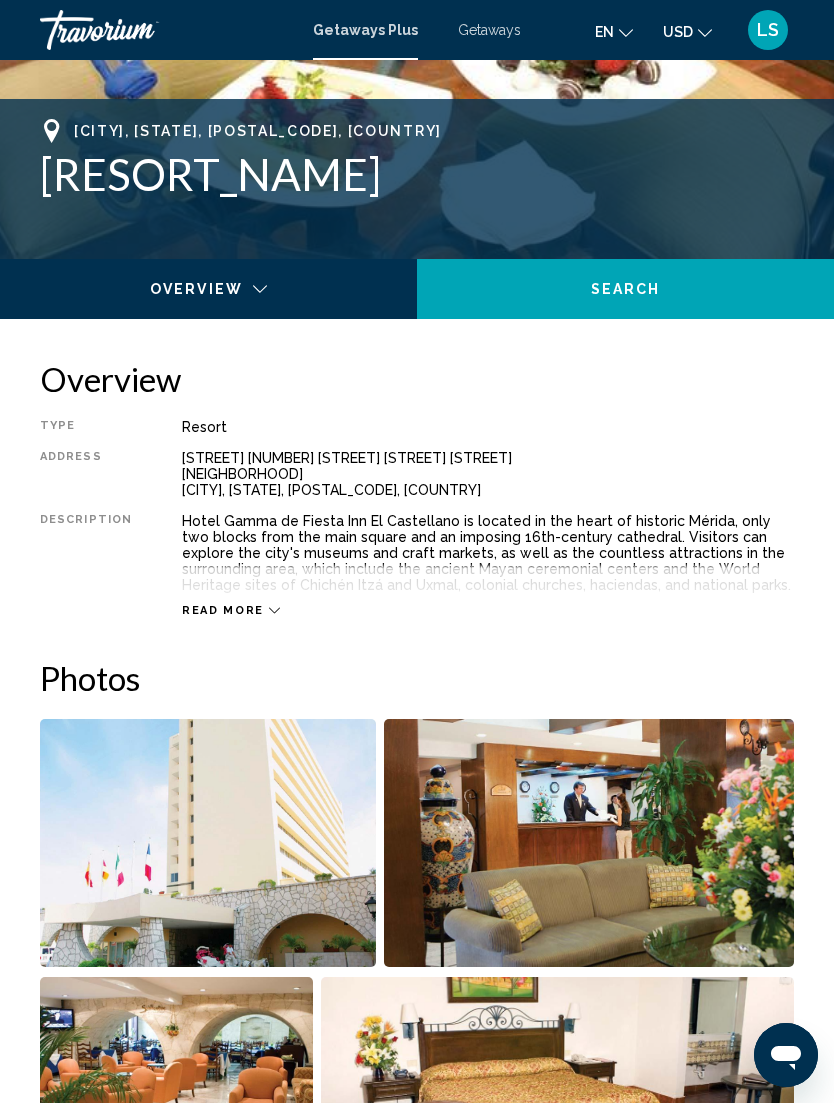 click at bounding box center [274, 610] 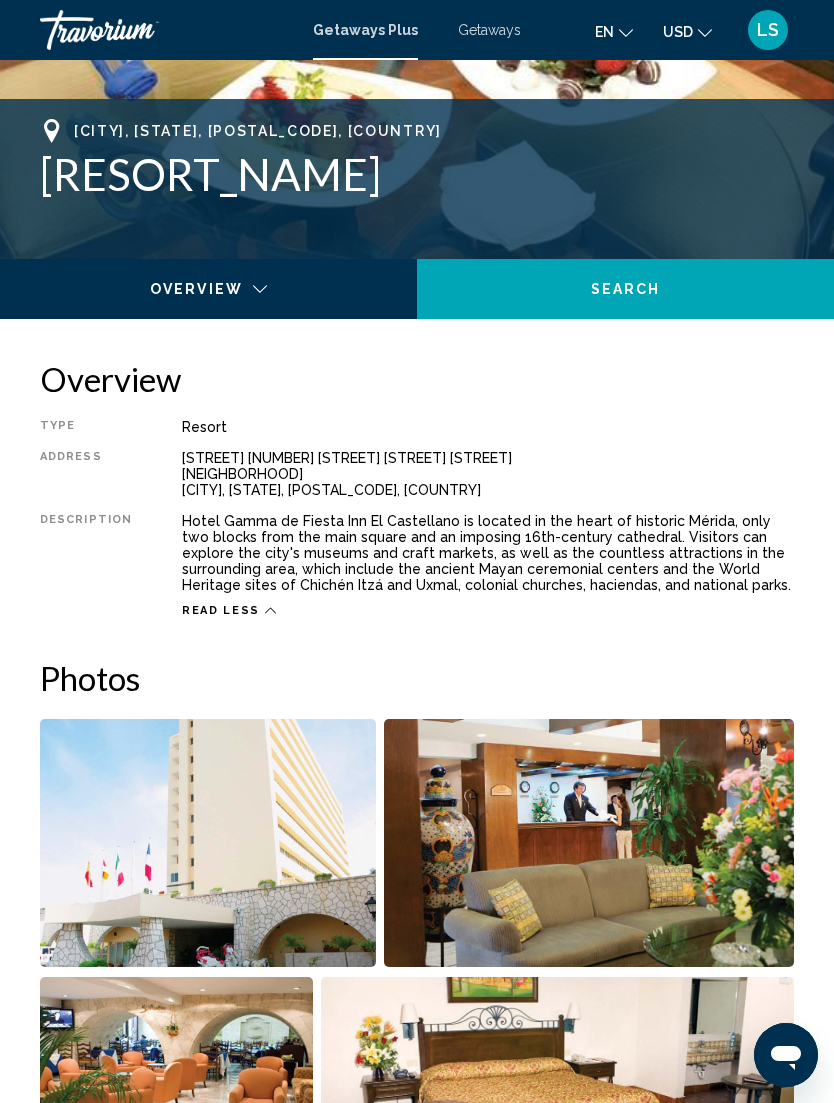 click on "Read less" at bounding box center (221, 610) 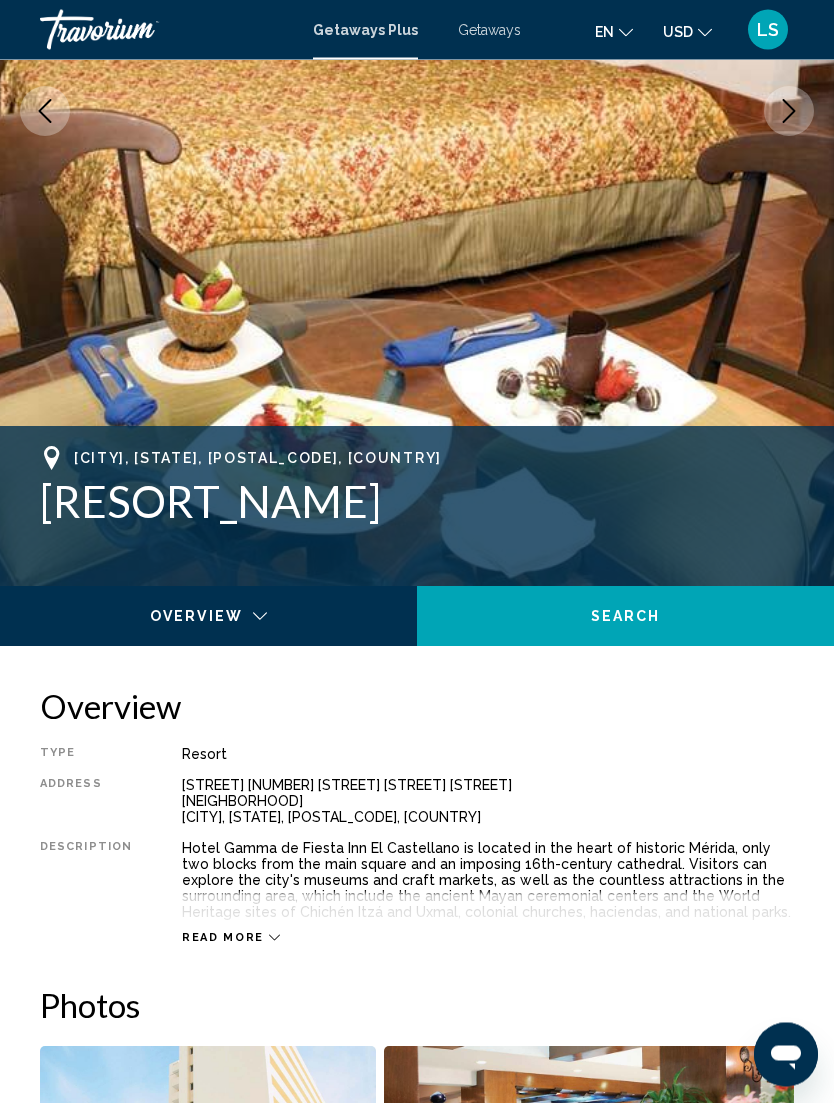 scroll, scrollTop: 430, scrollLeft: 0, axis: vertical 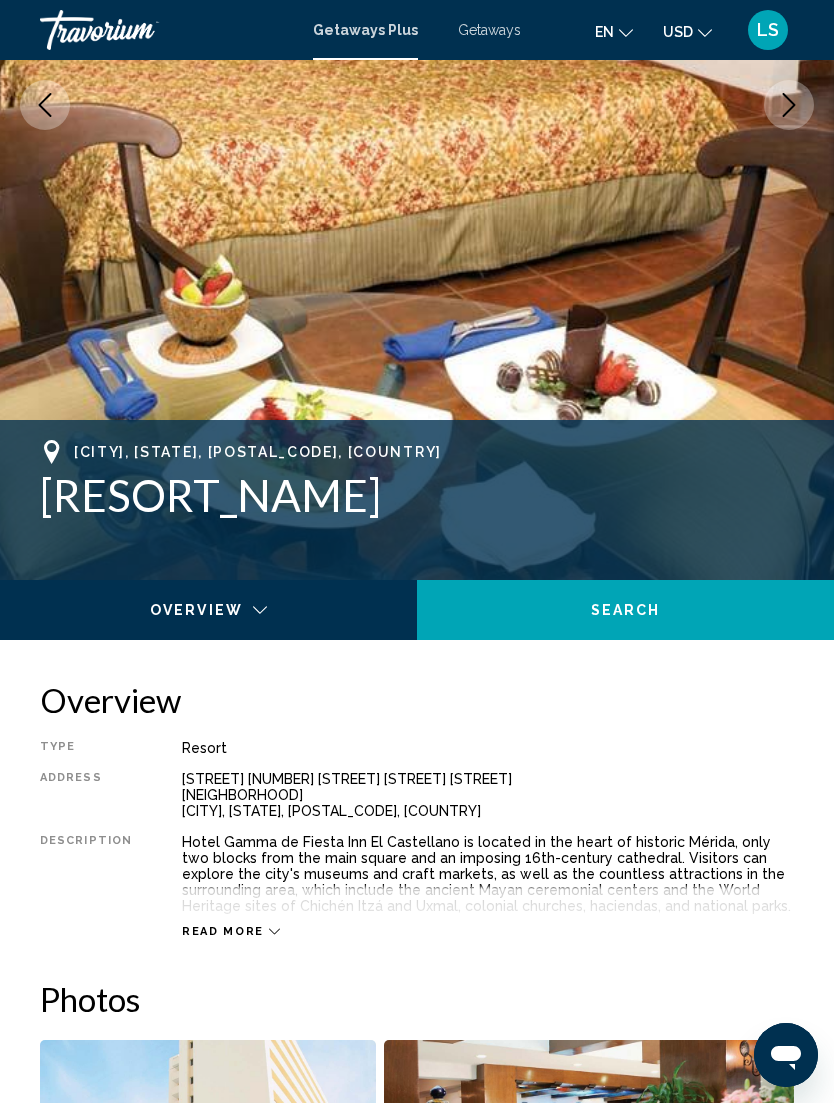 click at bounding box center (274, 931) 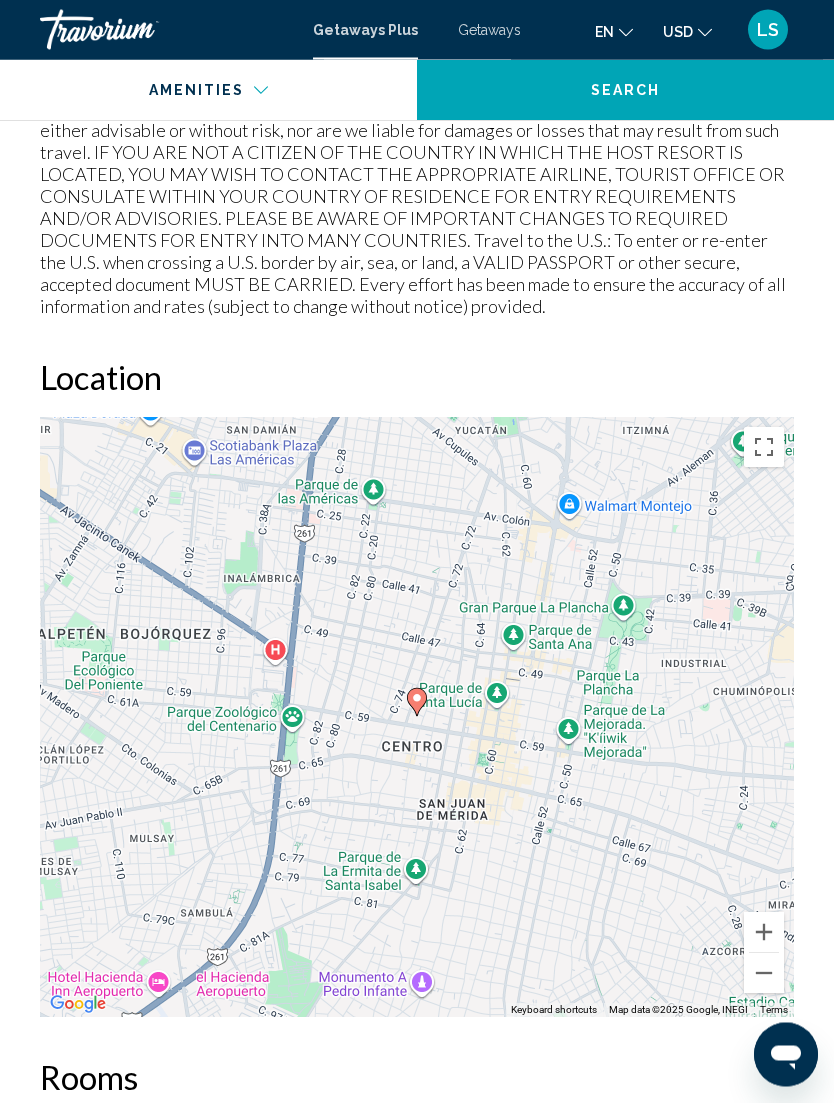 scroll, scrollTop: 2804, scrollLeft: 0, axis: vertical 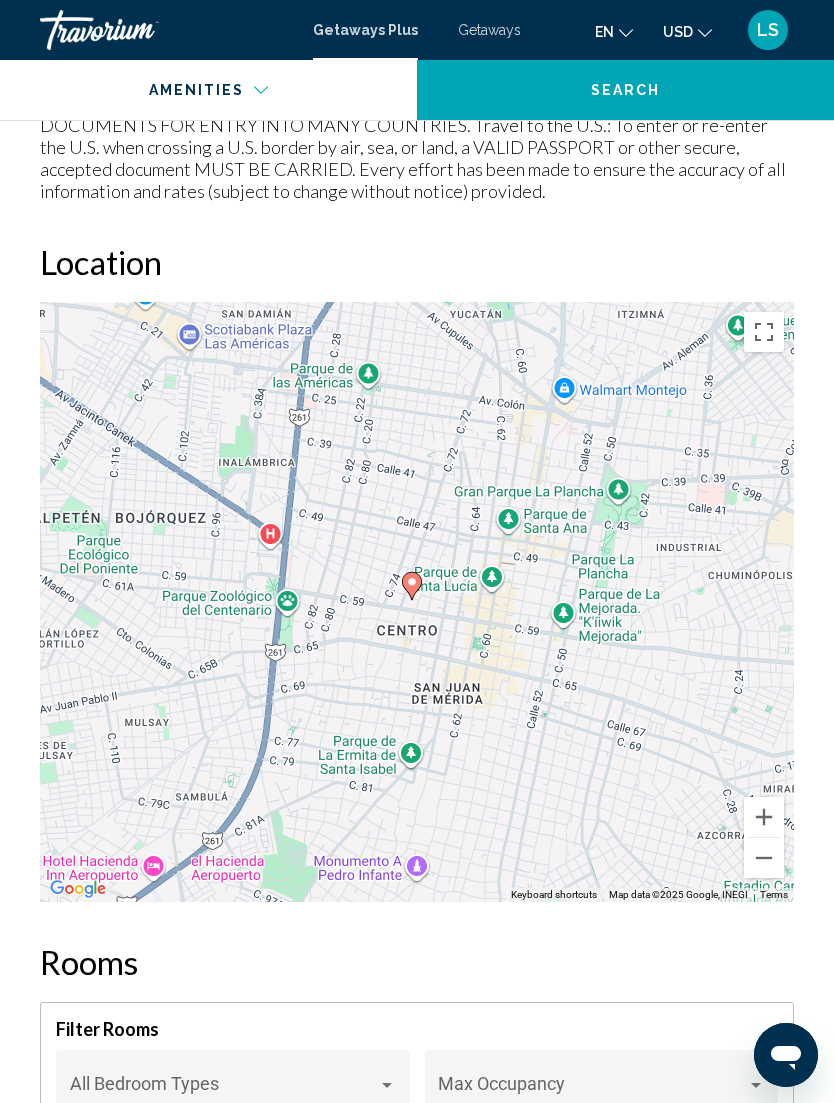 click at bounding box center [764, 858] 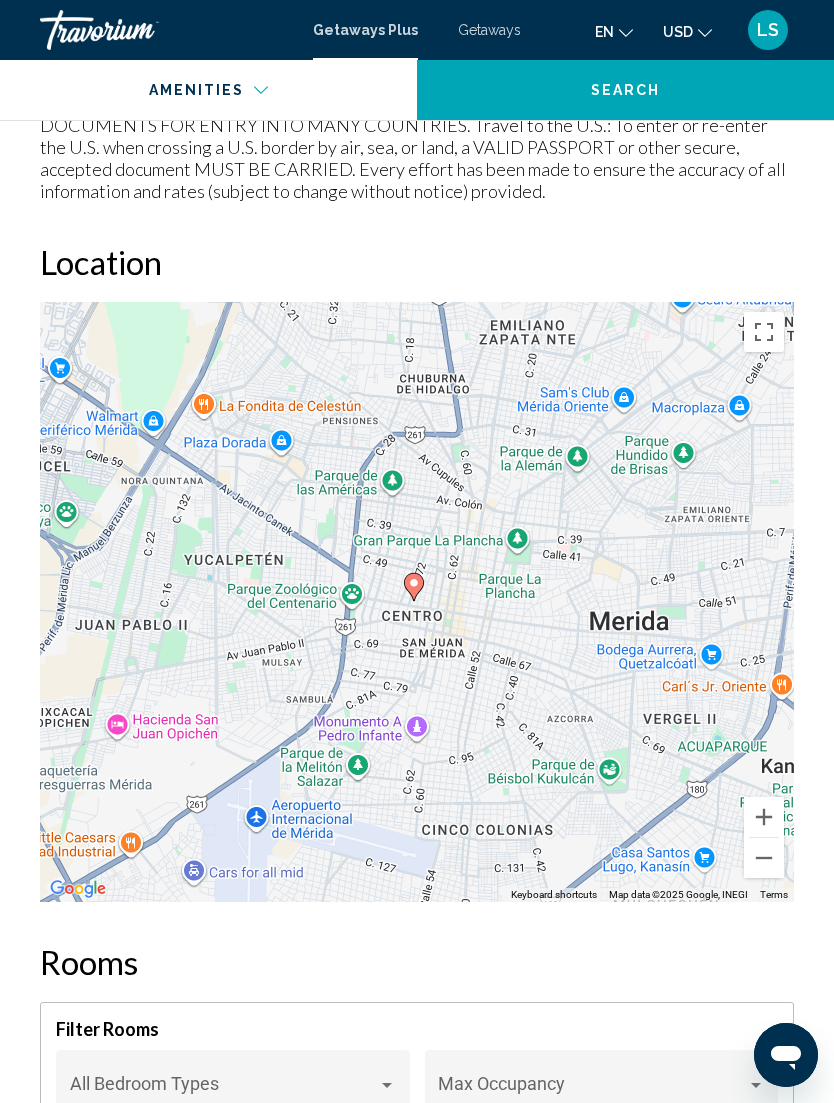 click at bounding box center (764, 858) 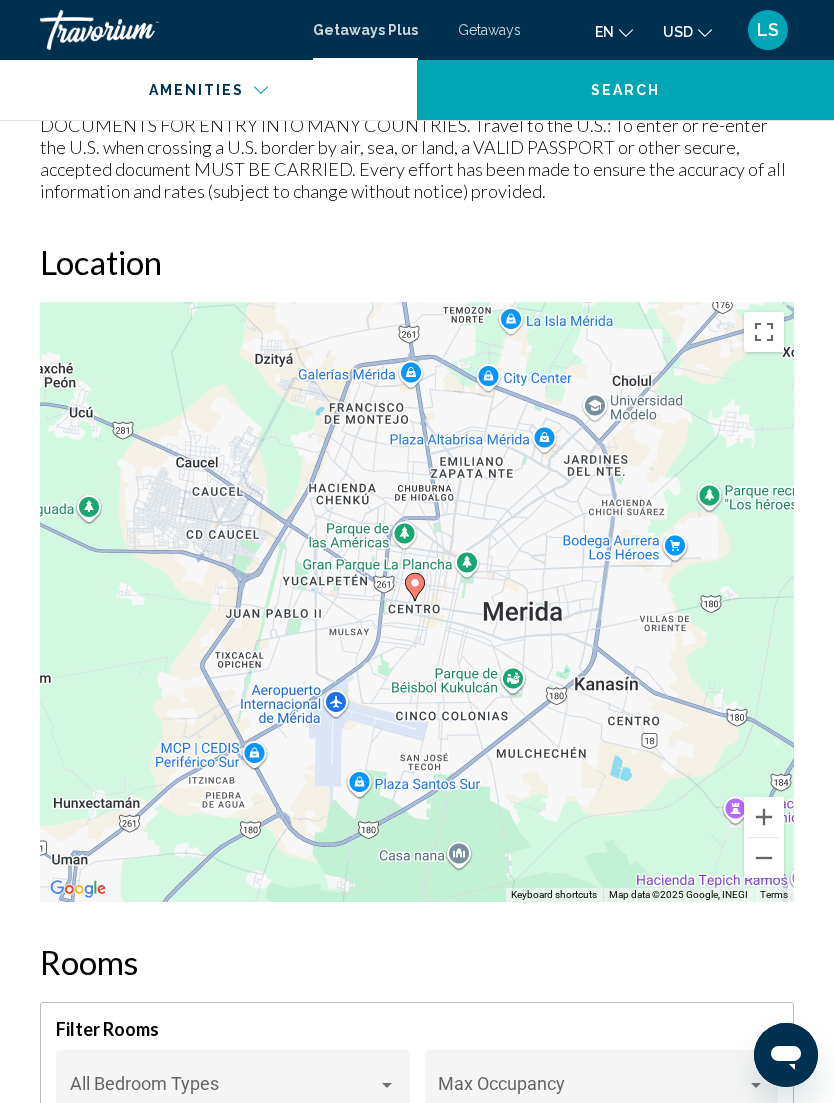 click at bounding box center [764, 858] 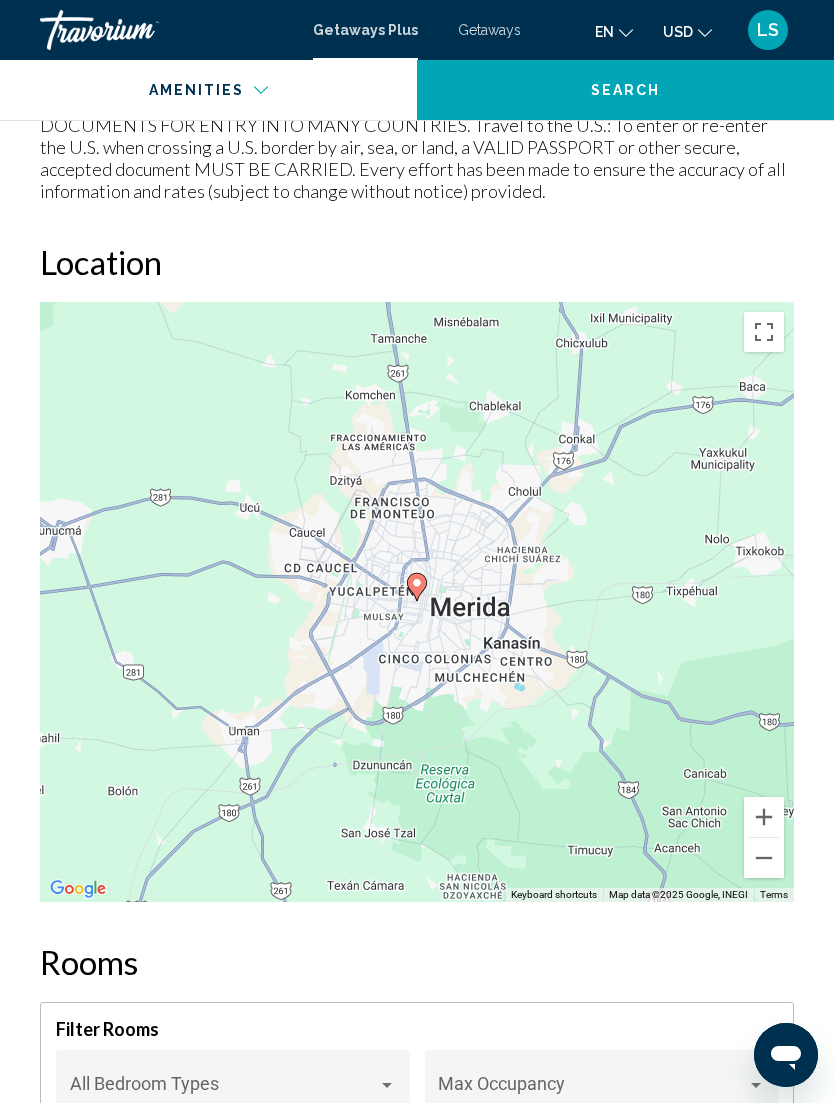 click at bounding box center [764, 858] 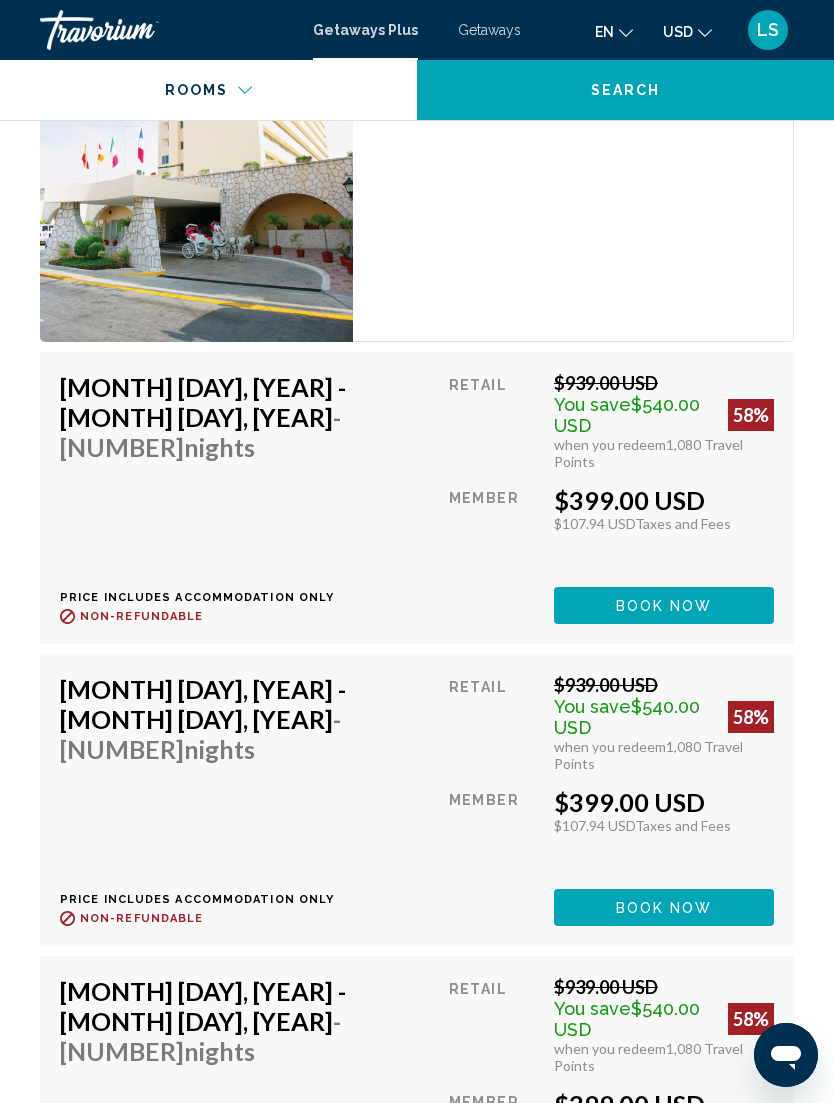 scroll, scrollTop: 4179, scrollLeft: 0, axis: vertical 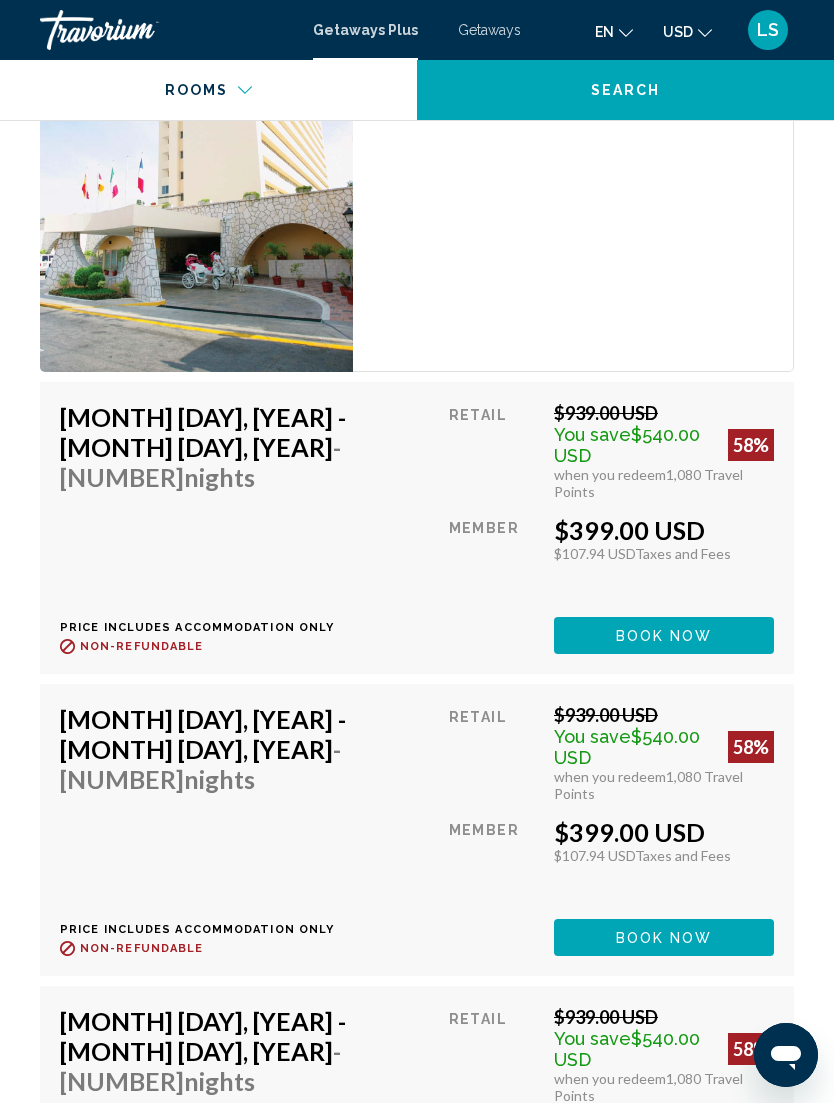 click on "Book now" at bounding box center (664, 635) 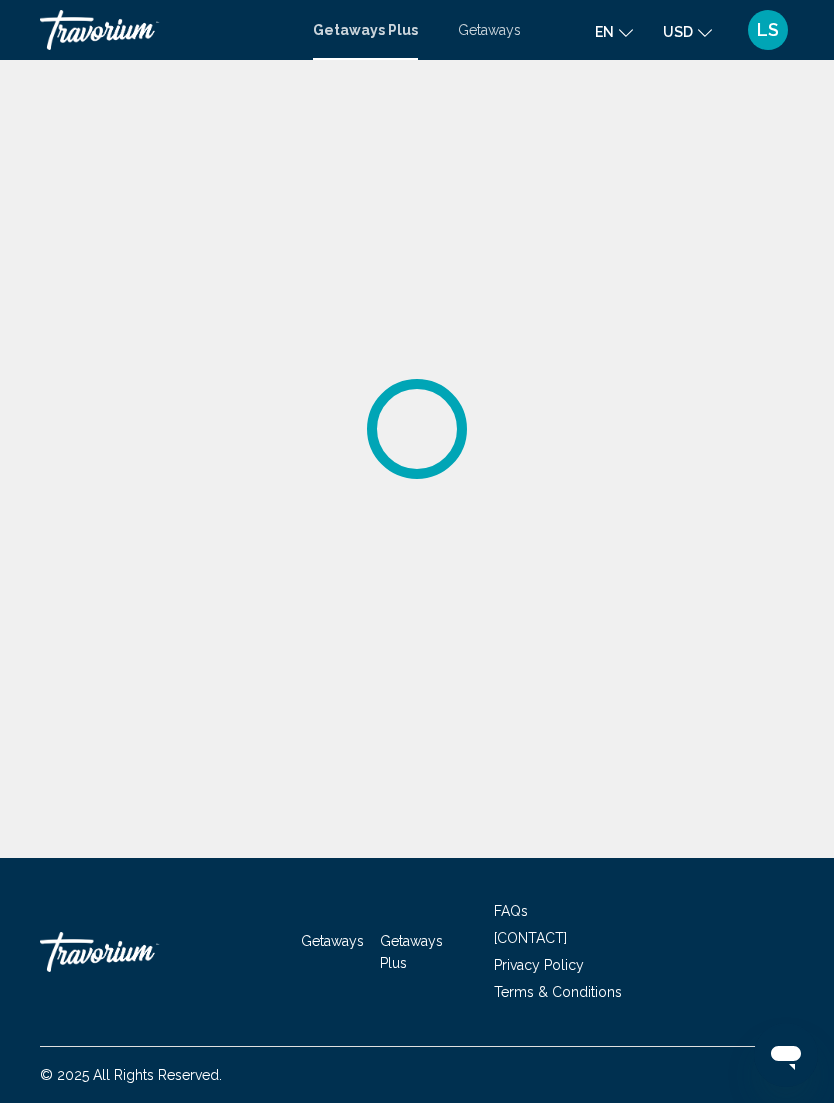 scroll, scrollTop: 0, scrollLeft: 0, axis: both 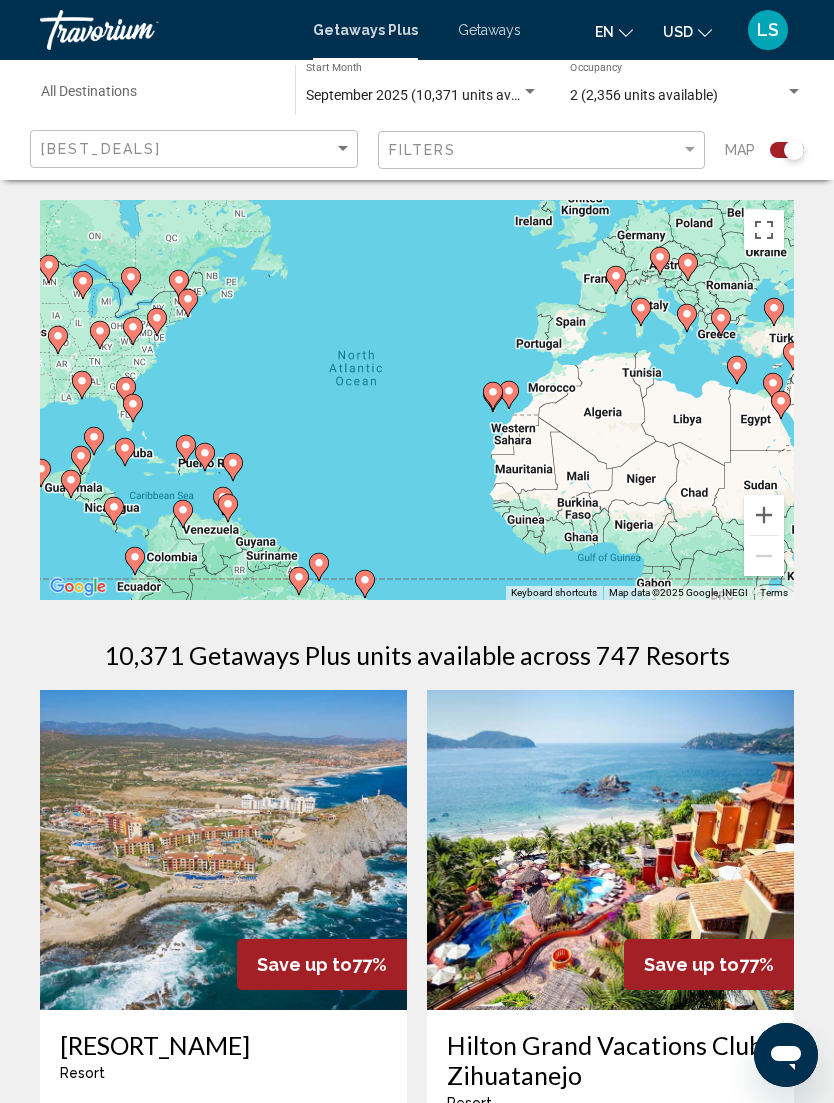 click at bounding box center (140, 30) 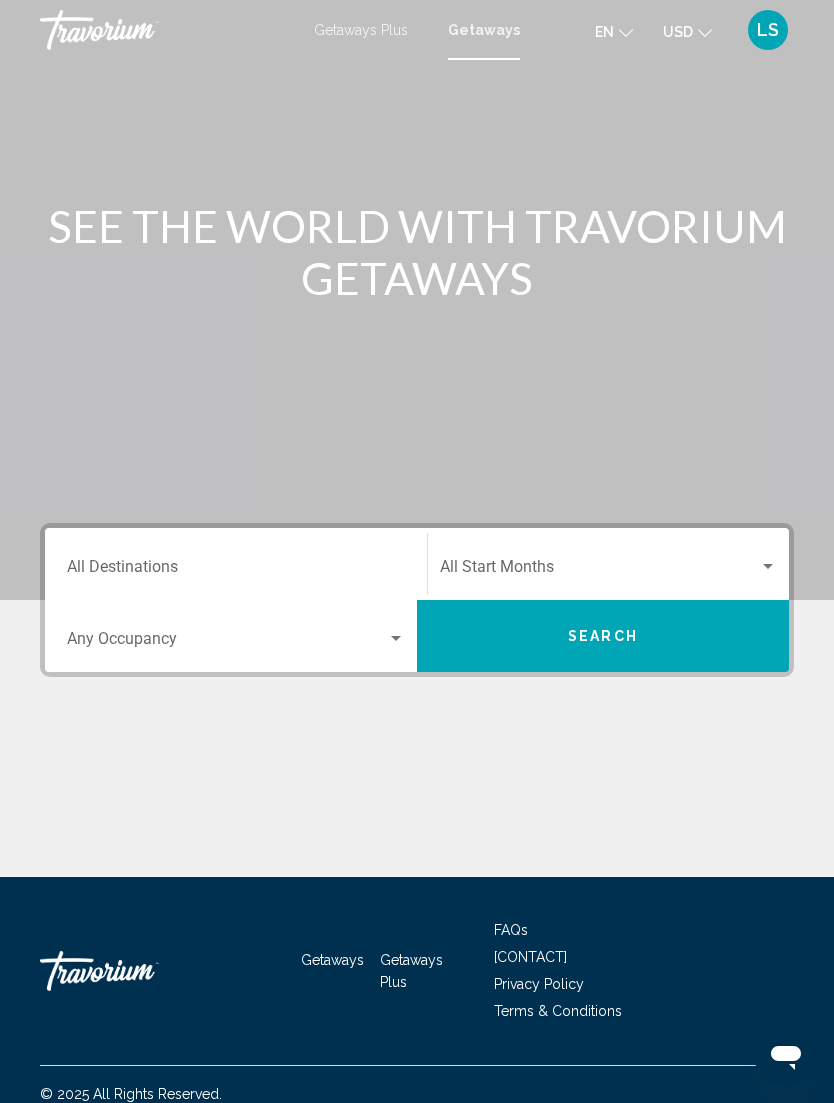 click on "Getaways Plus" at bounding box center [361, 30] 